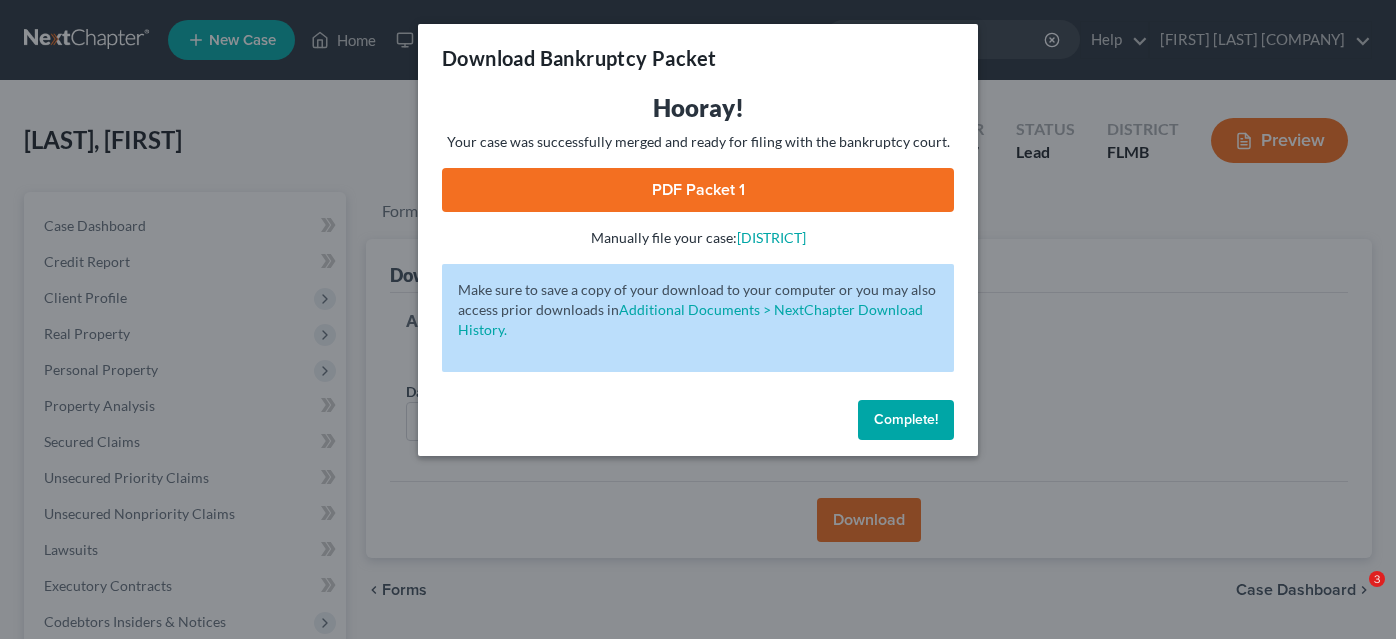 scroll, scrollTop: 149, scrollLeft: 0, axis: vertical 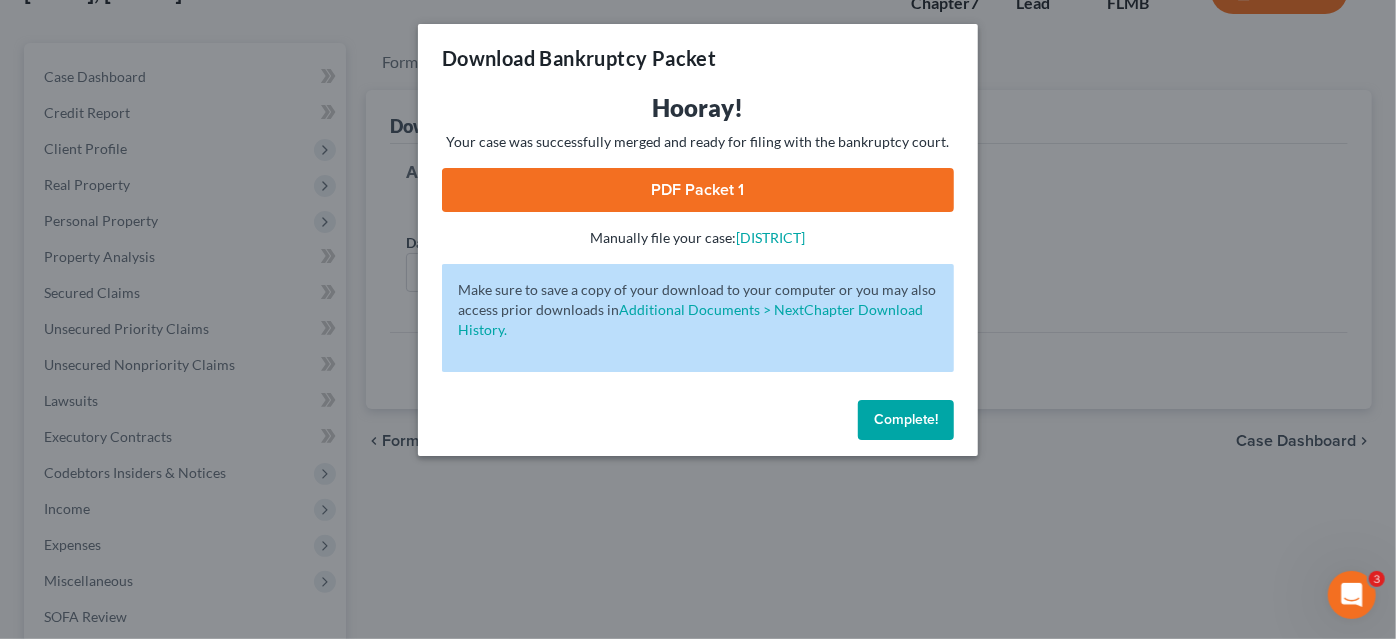 click on "Complete!" at bounding box center [906, 420] 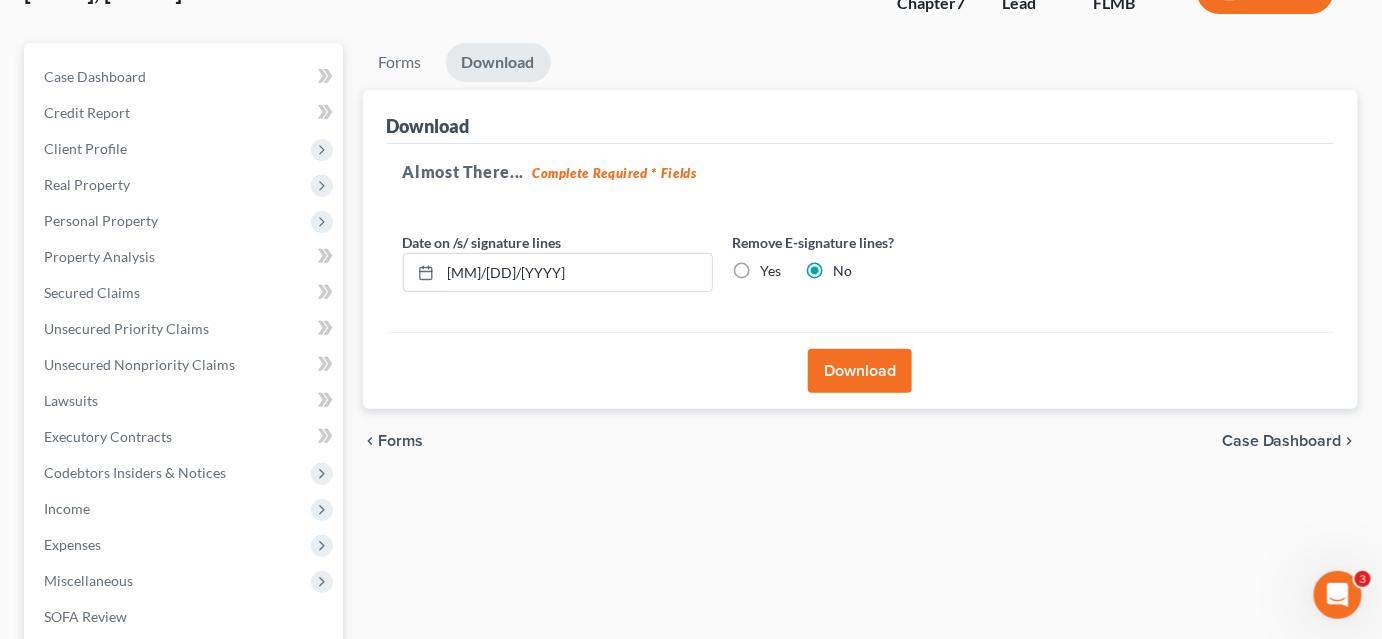 scroll, scrollTop: 0, scrollLeft: 0, axis: both 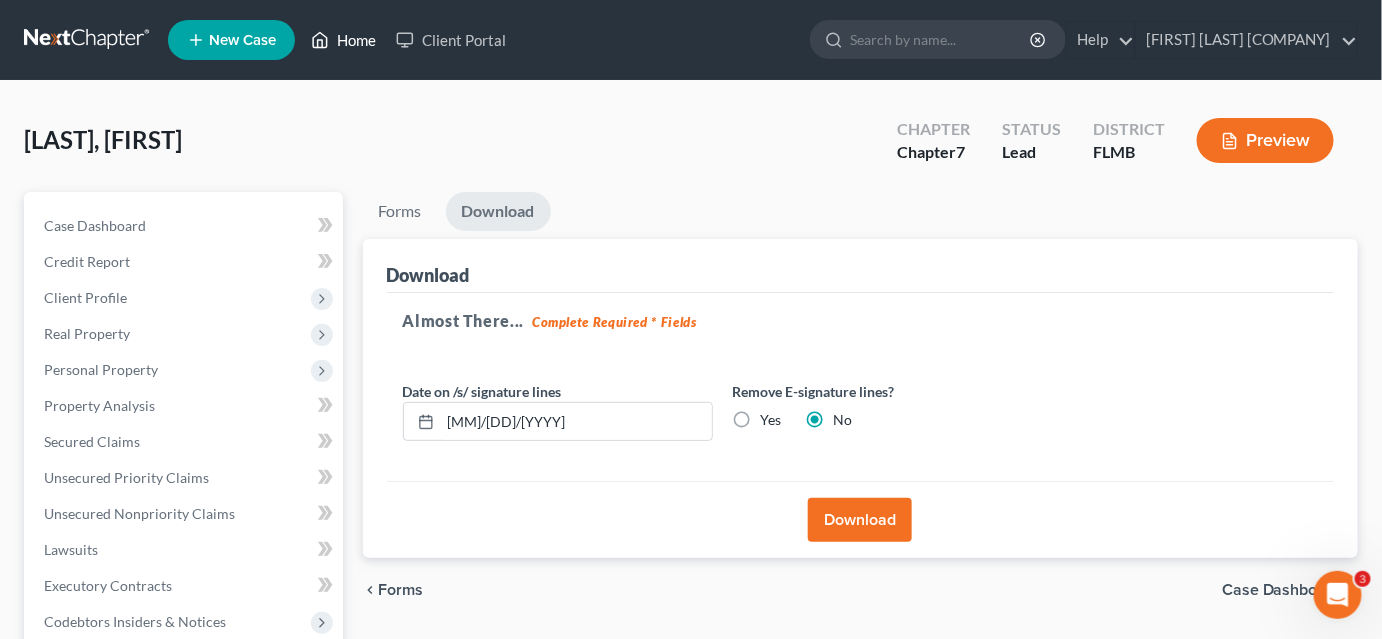 click on "Home" at bounding box center (343, 40) 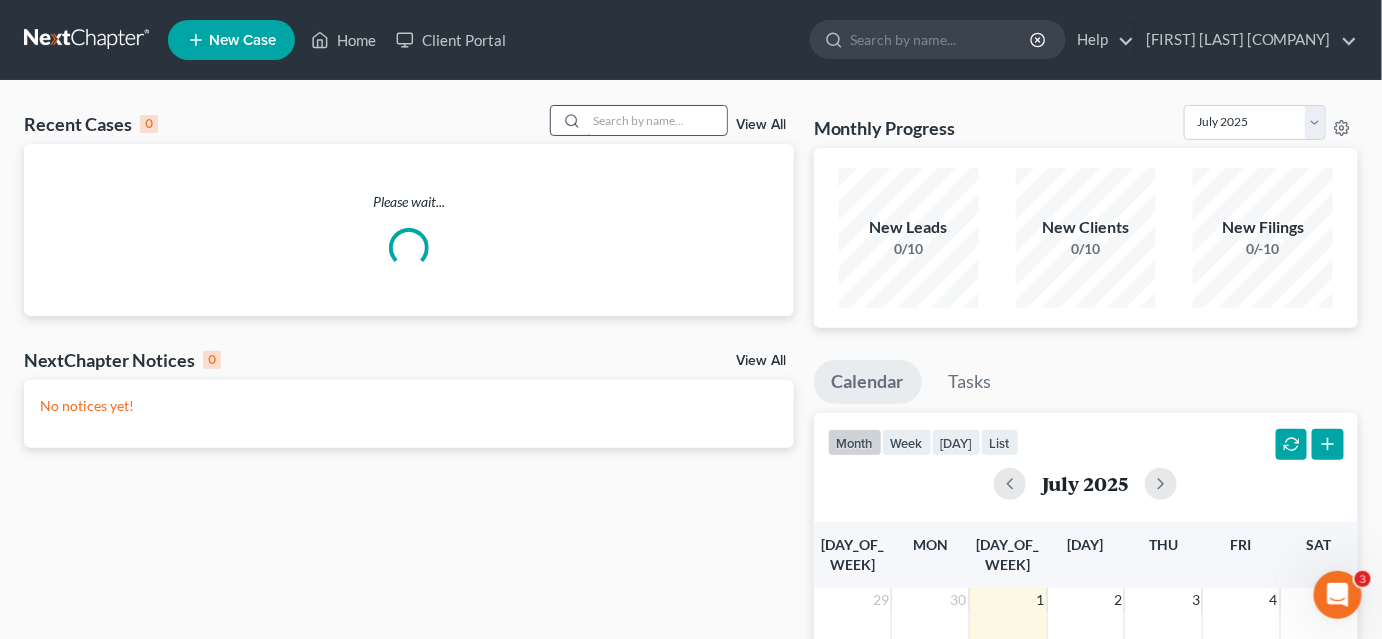 click at bounding box center (657, 120) 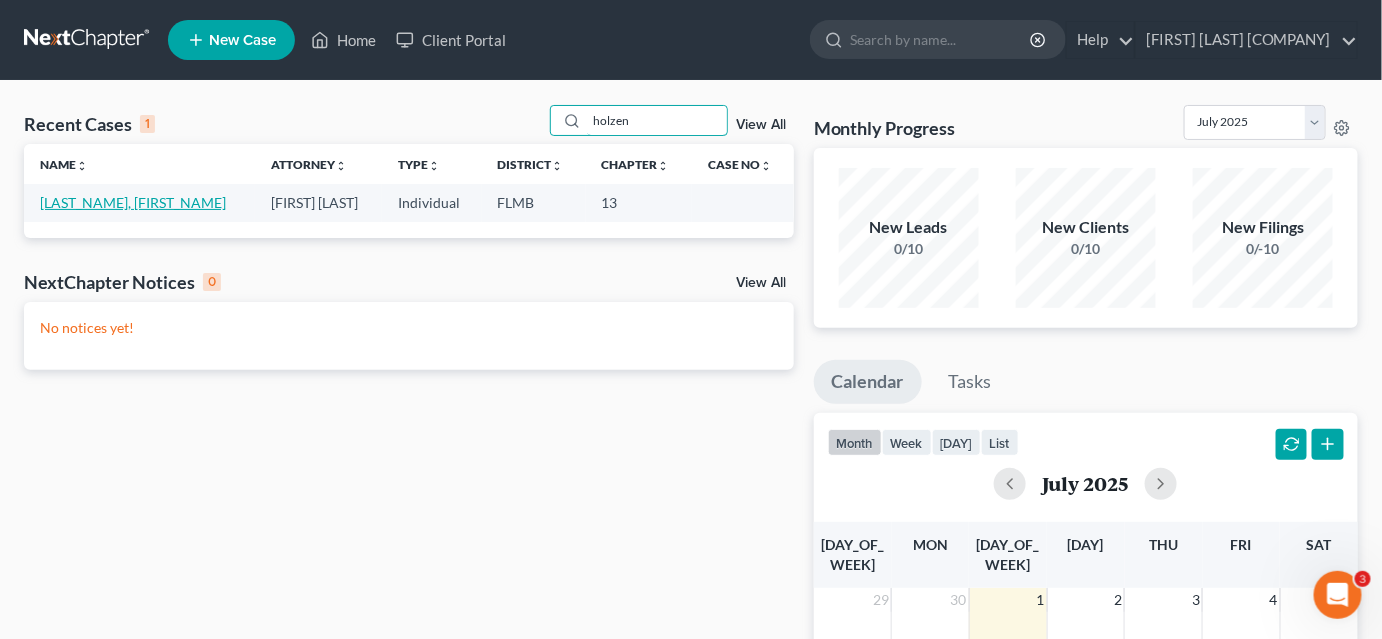 type on "holzen" 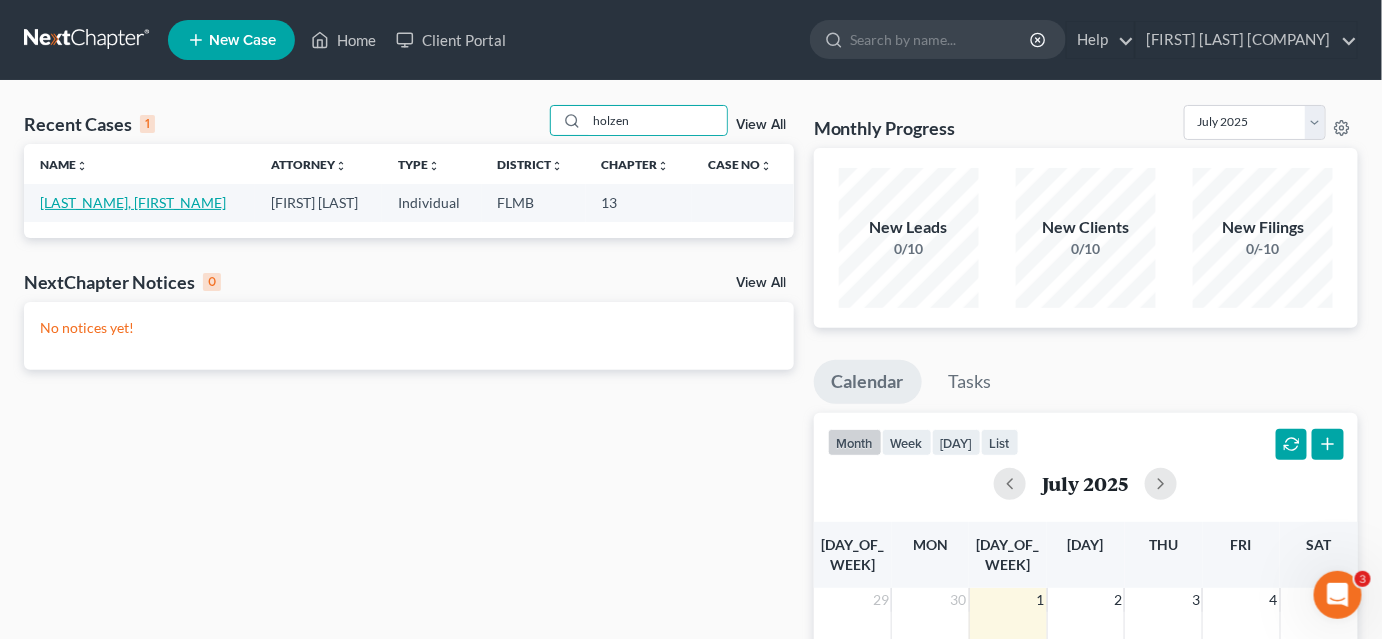 click on "[LAST_NAME], [FIRST_NAME]" at bounding box center [133, 202] 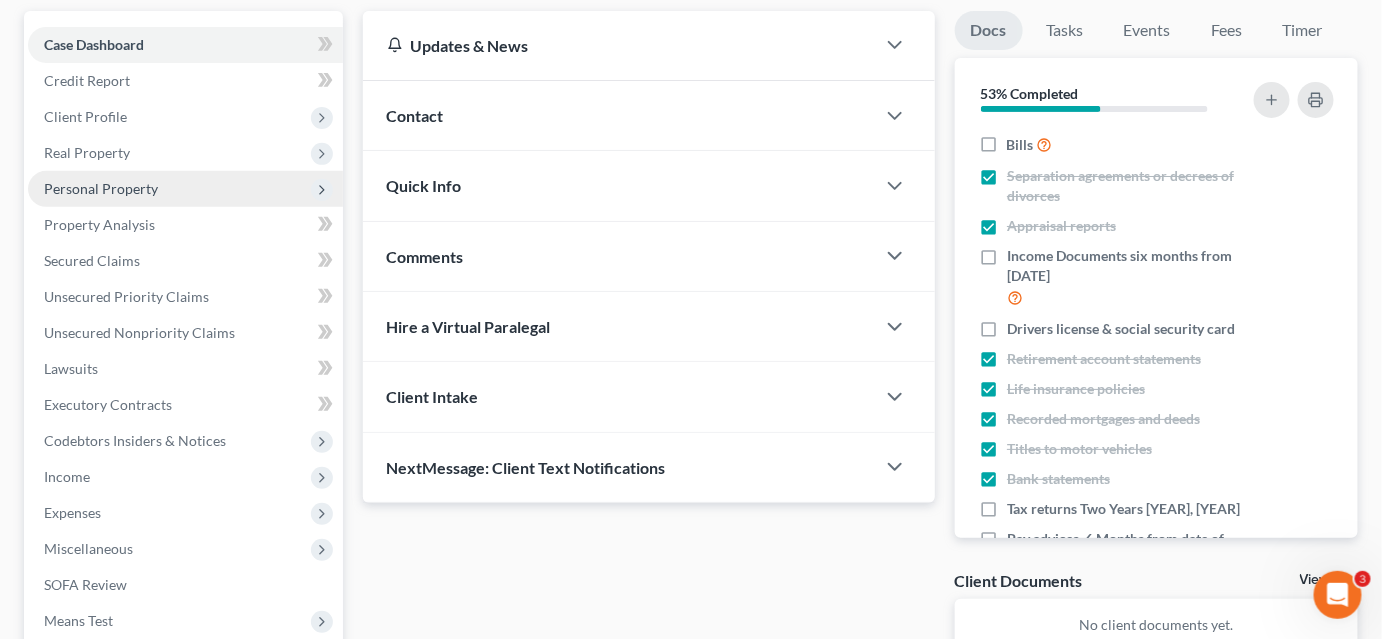 scroll, scrollTop: 90, scrollLeft: 0, axis: vertical 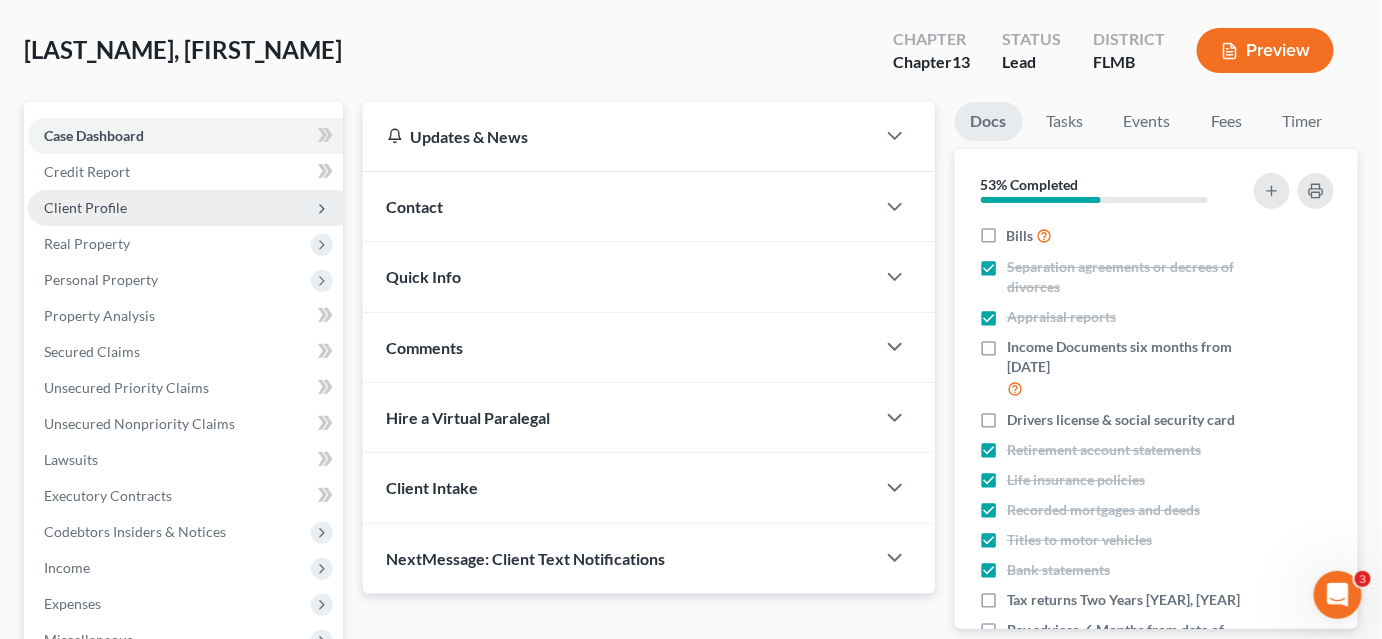 click on "Client Profile" at bounding box center [0, 0] 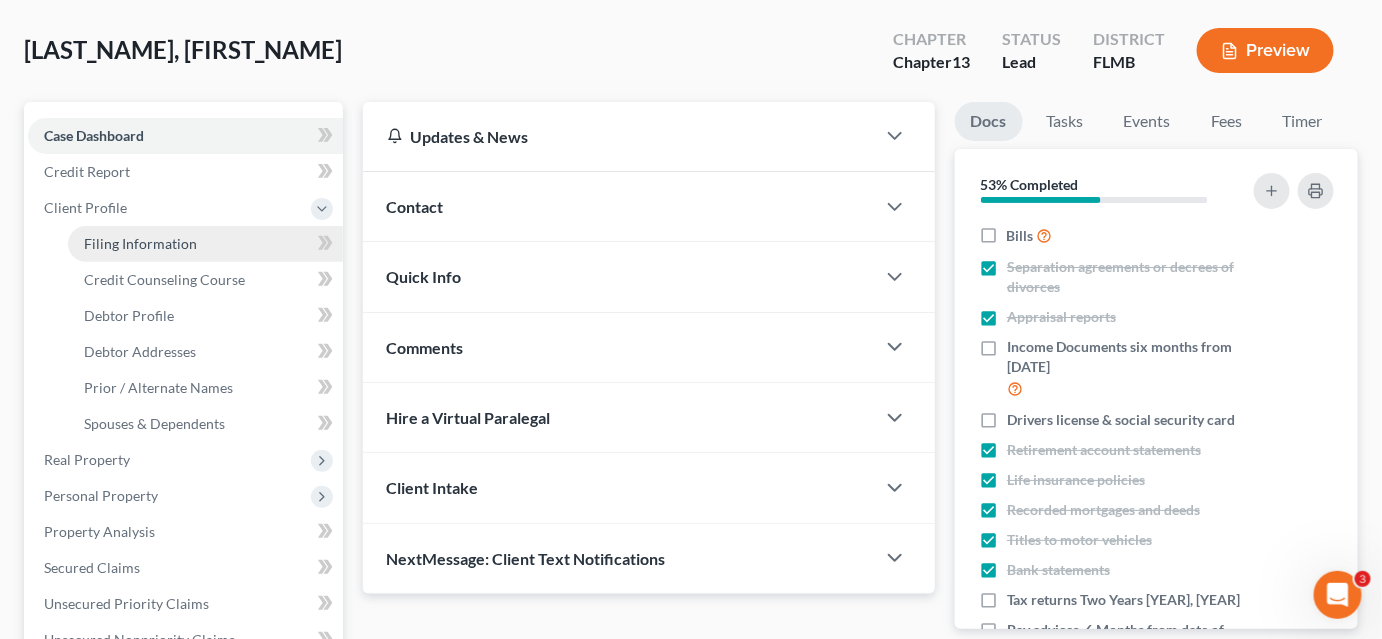 click on "Filing Information" at bounding box center (205, 244) 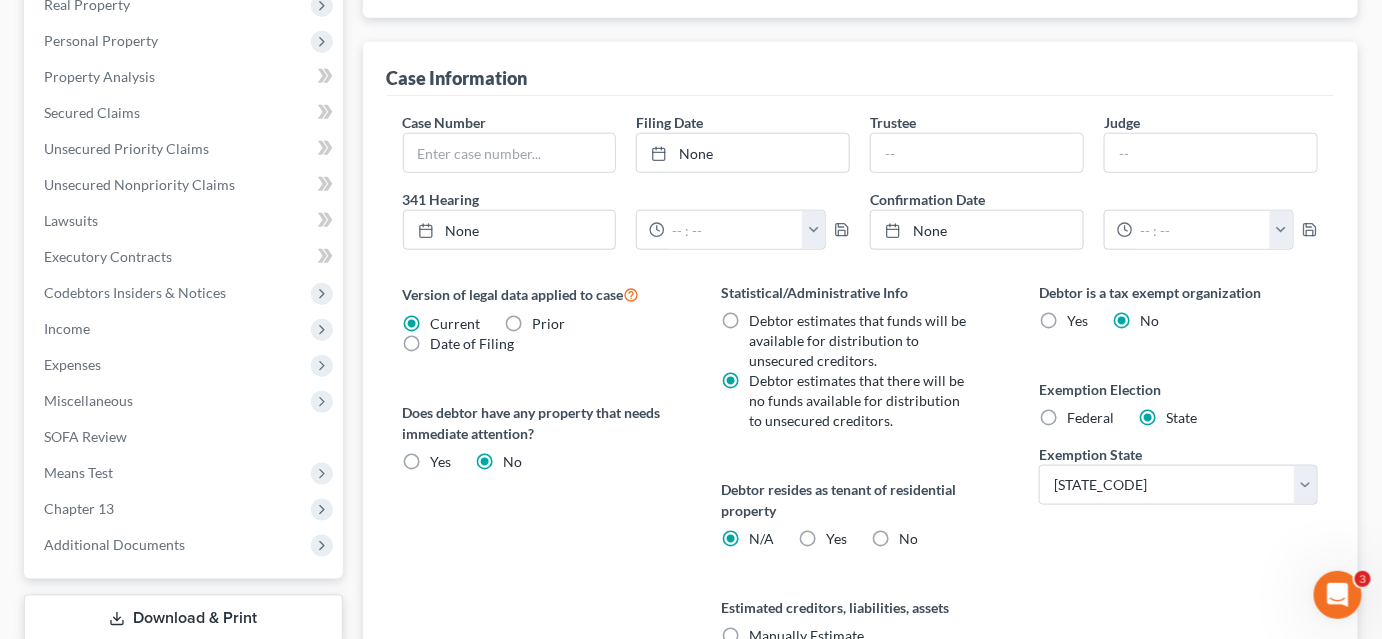 scroll, scrollTop: 756, scrollLeft: 0, axis: vertical 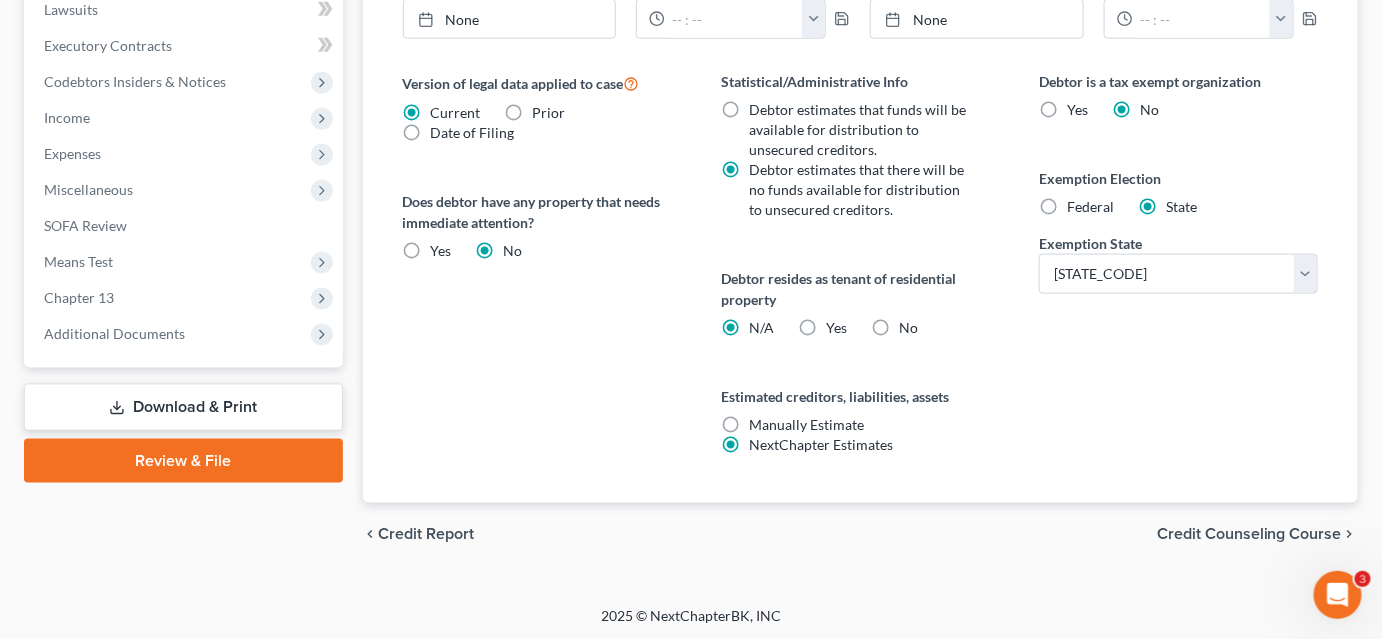 click on "Download & Print" at bounding box center (183, 407) 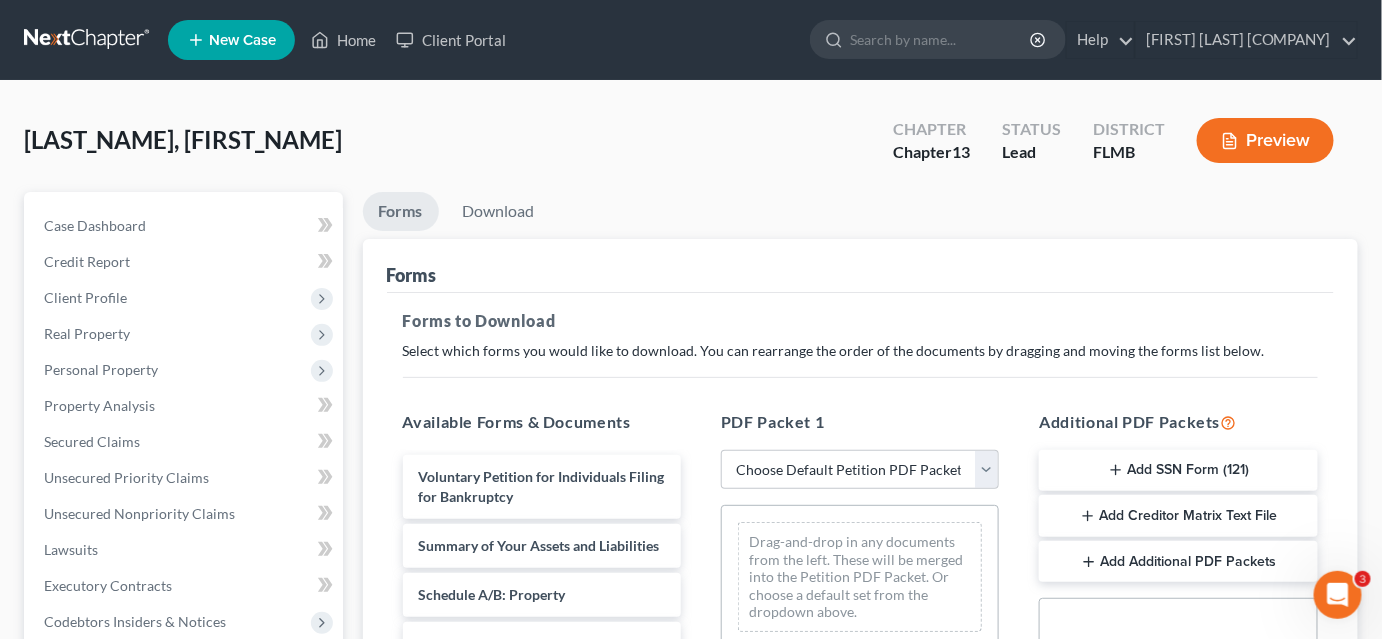 scroll, scrollTop: 272, scrollLeft: 0, axis: vertical 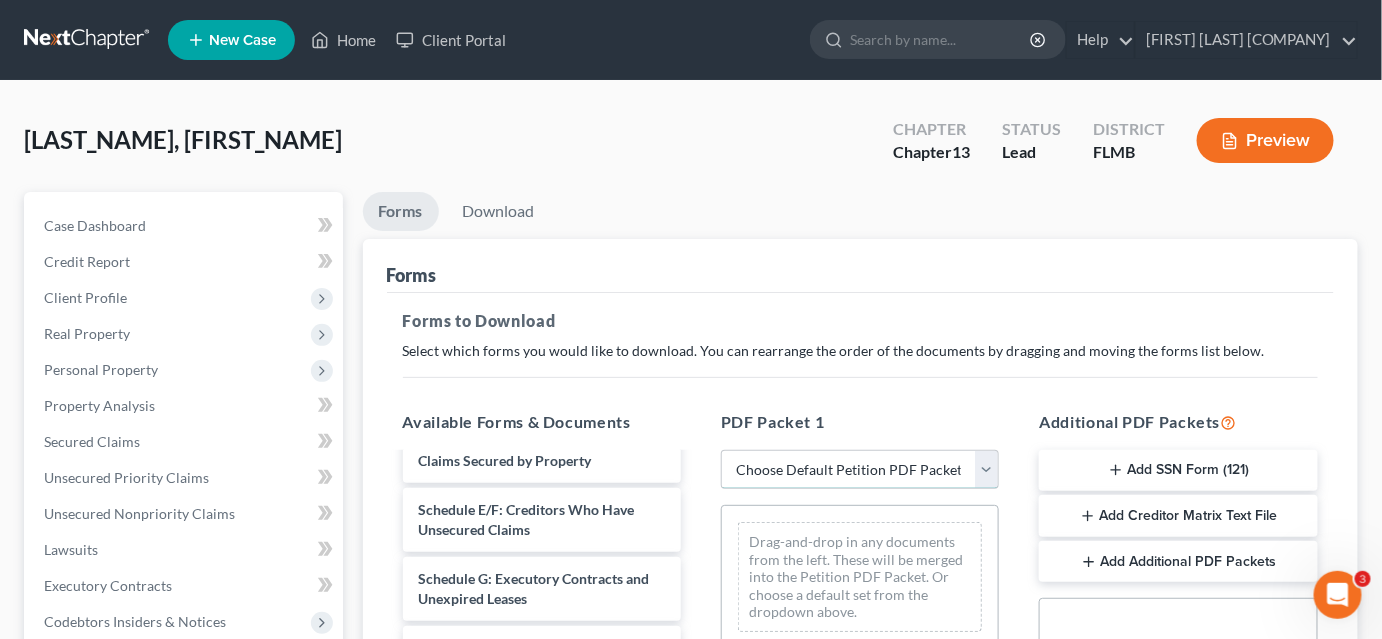 click on "Choose Default Petition PDF Packet Complete Bankruptcy Petition (all forms and schedules) Emergency Filing Forms (Petition and Creditor List Only) Amended Forms Signature Pages Only Supplemental Post Petition (Sch. I & J) Supplemental Post Petition (Sch. I) Supplemental Post Petition (Sch. J)" at bounding box center [860, 470] 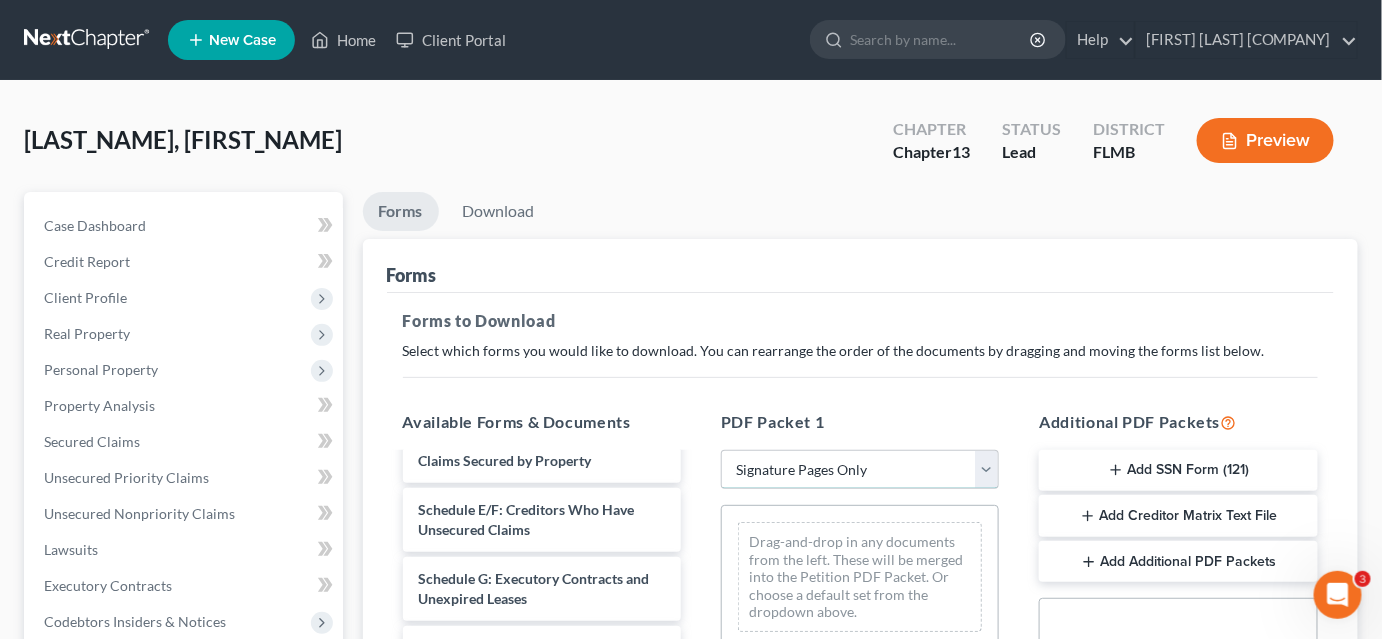 click on "Choose Default Petition PDF Packet Complete Bankruptcy Petition (all forms and schedules) Emergency Filing Forms (Petition and Creditor List Only) Amended Forms Signature Pages Only Supplemental Post Petition (Sch. I & J) Supplemental Post Petition (Sch. I) Supplemental Post Petition (Sch. J)" at bounding box center [860, 470] 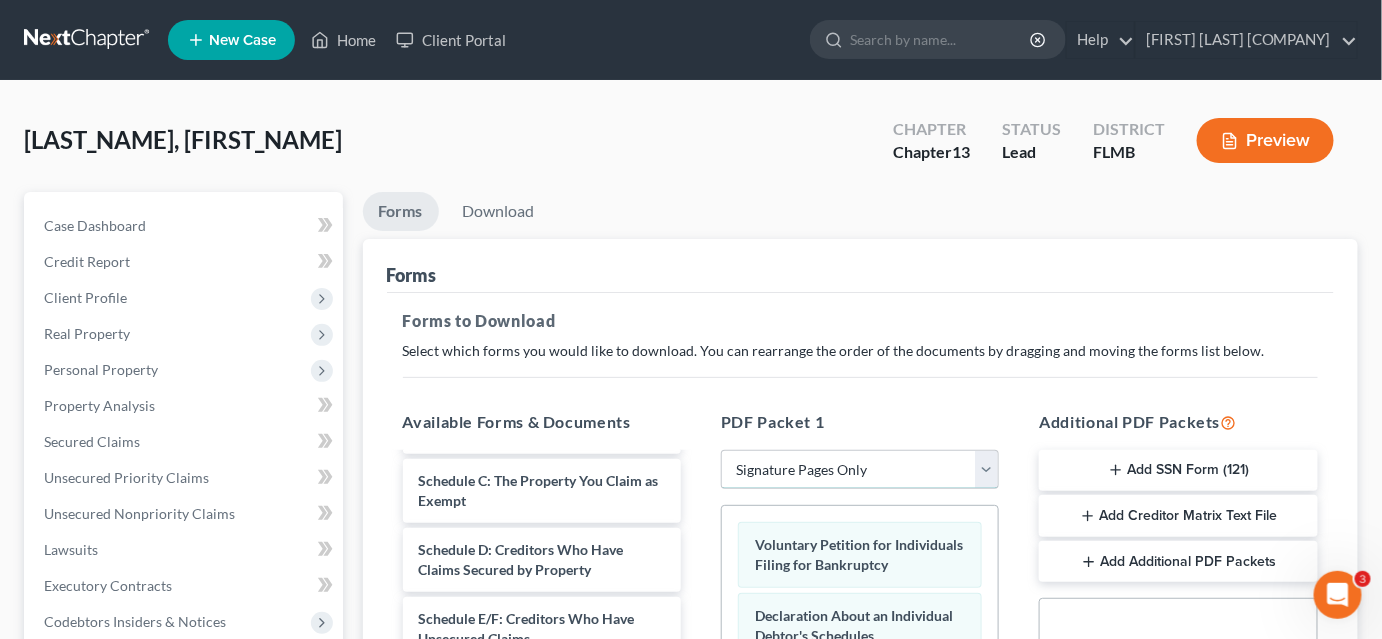 scroll, scrollTop: 114, scrollLeft: 0, axis: vertical 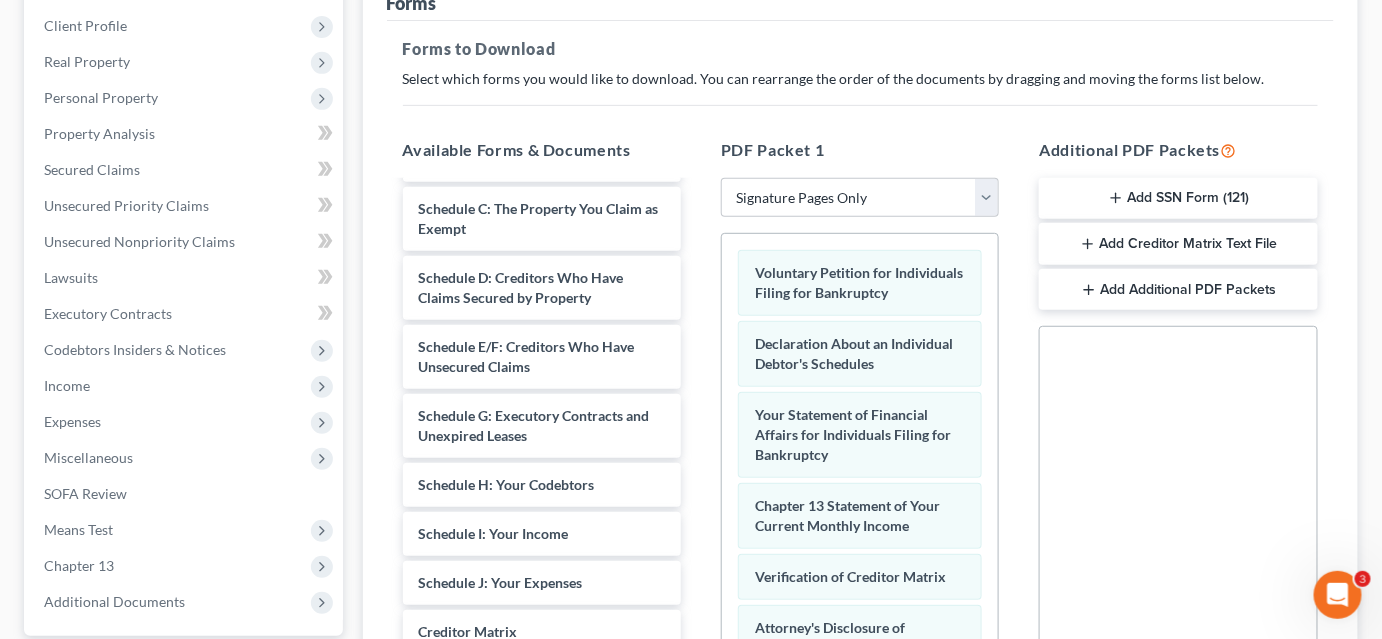 click on "Add SSN Form (121)" at bounding box center [1178, 199] 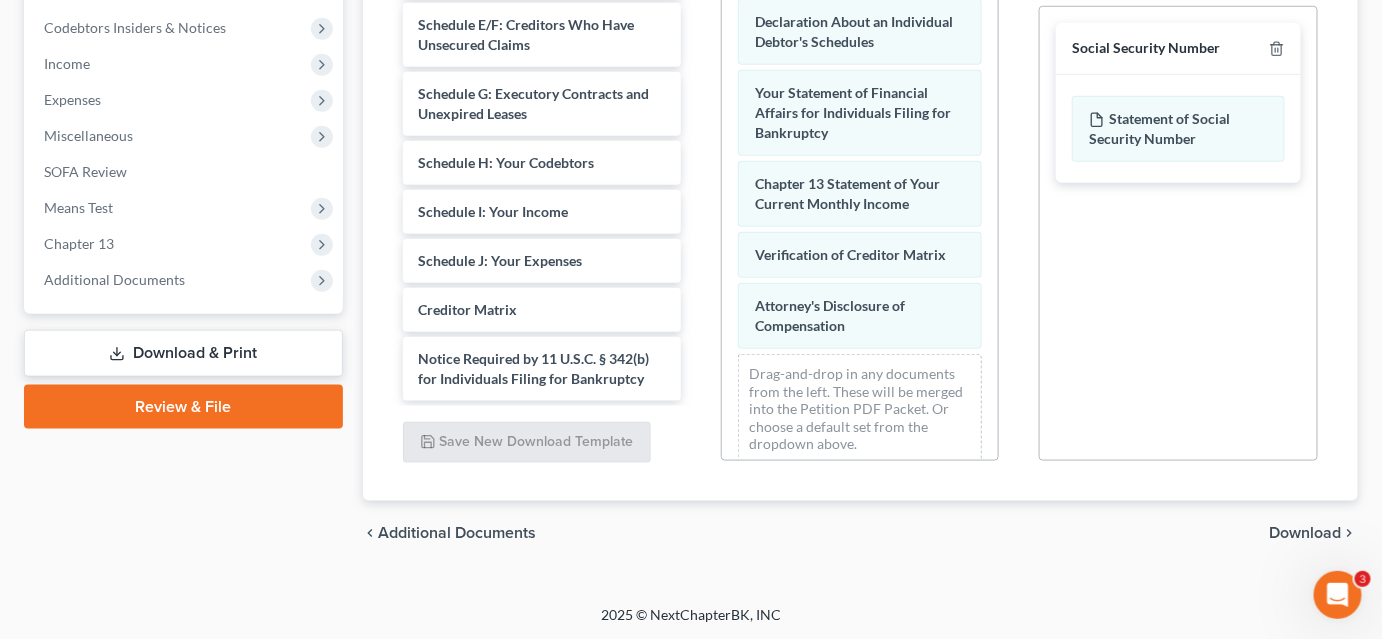 click on "Download" at bounding box center [1306, 533] 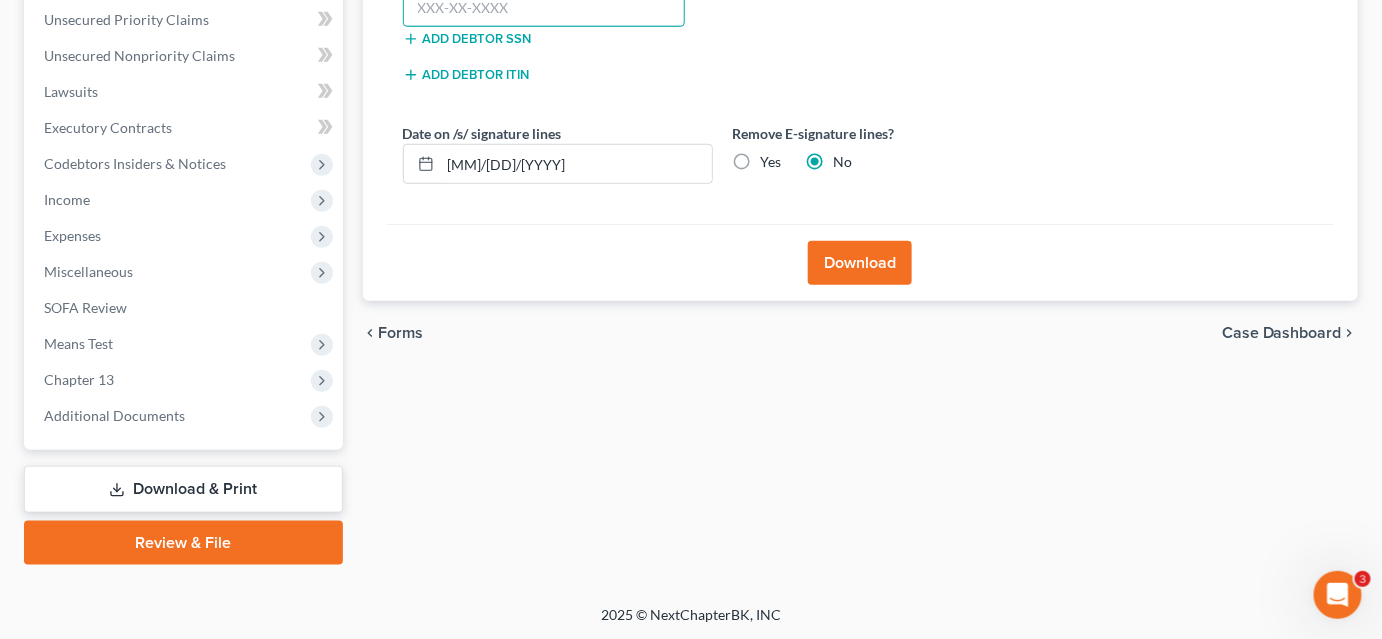 click at bounding box center [544, 8] 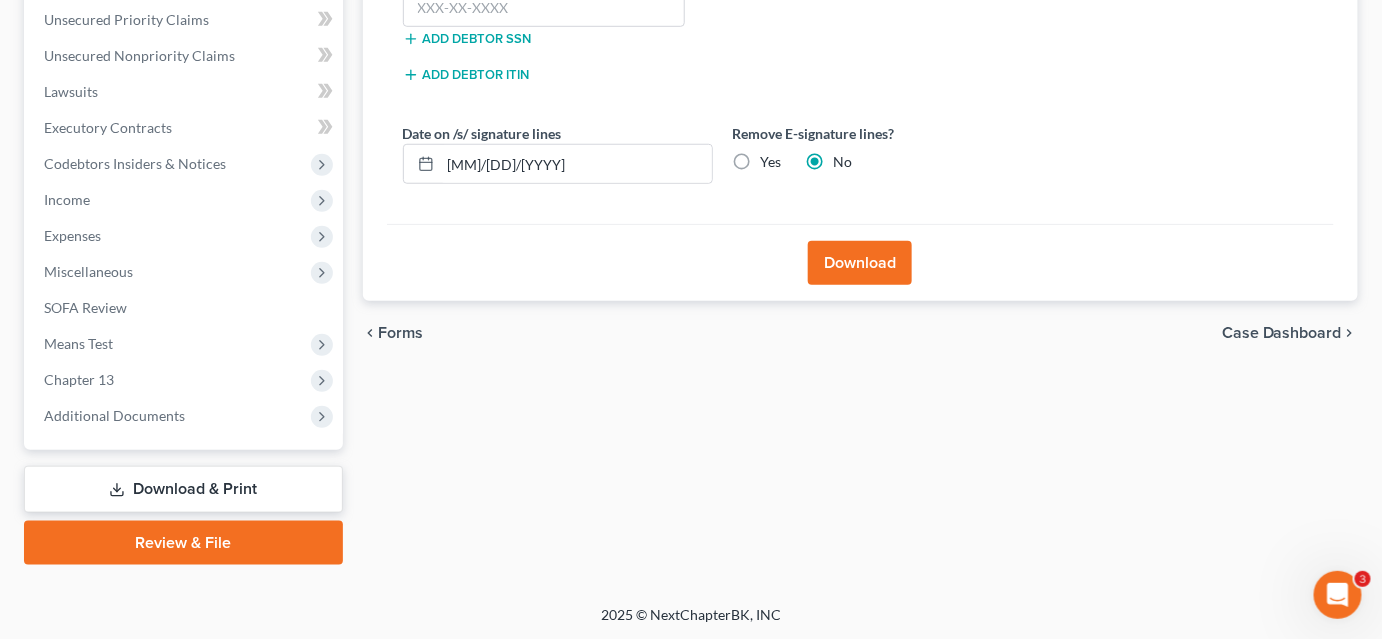 click on "Yes" at bounding box center (771, 162) 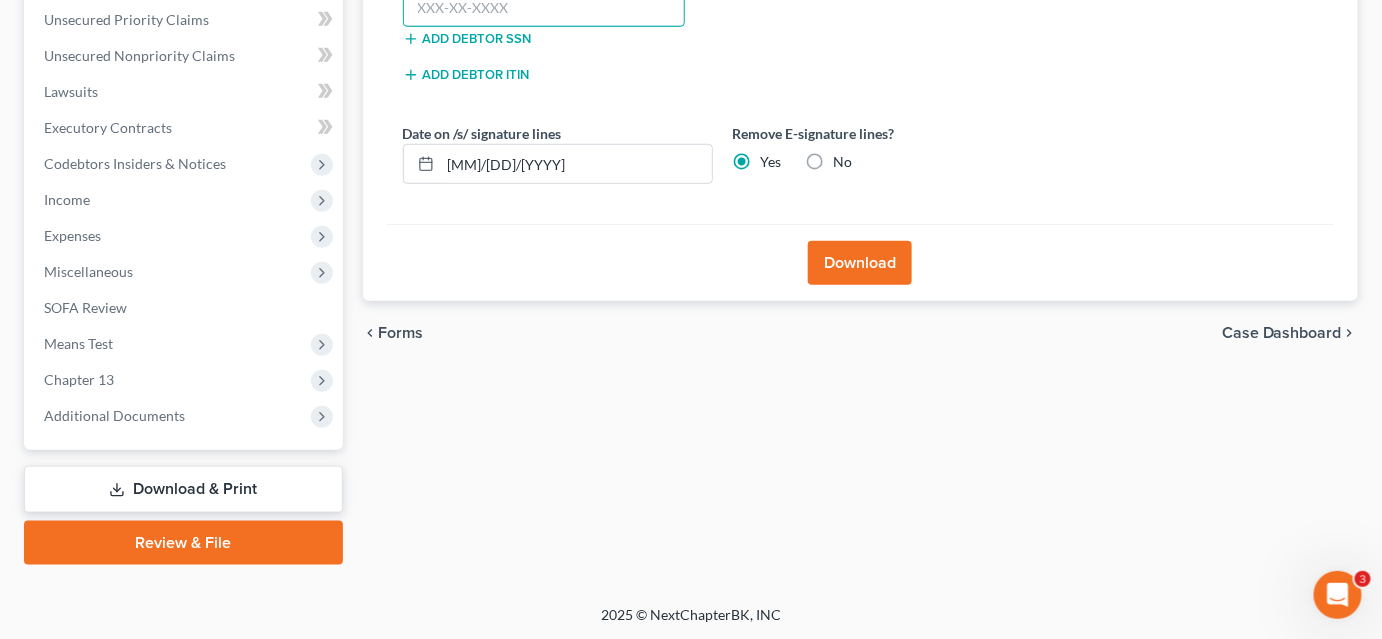 click at bounding box center (544, 8) 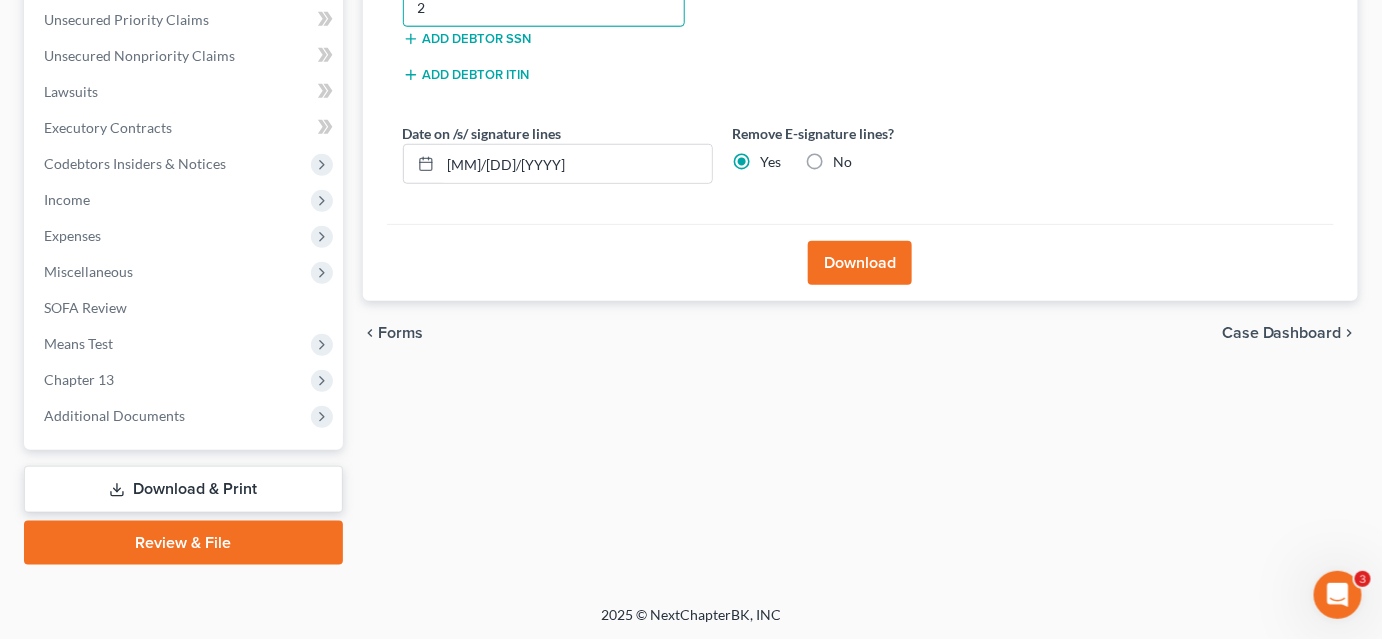 scroll, scrollTop: 454, scrollLeft: 0, axis: vertical 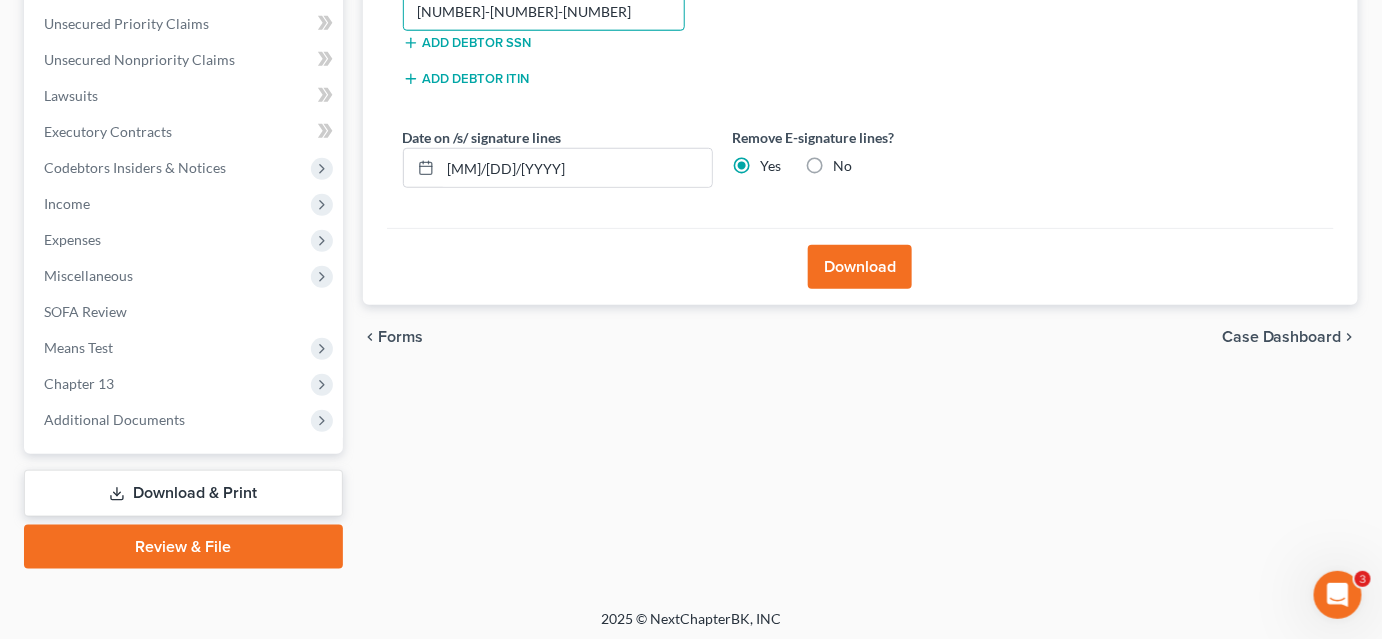 type on "[NUMBER]-[NUMBER]-[NUMBER]" 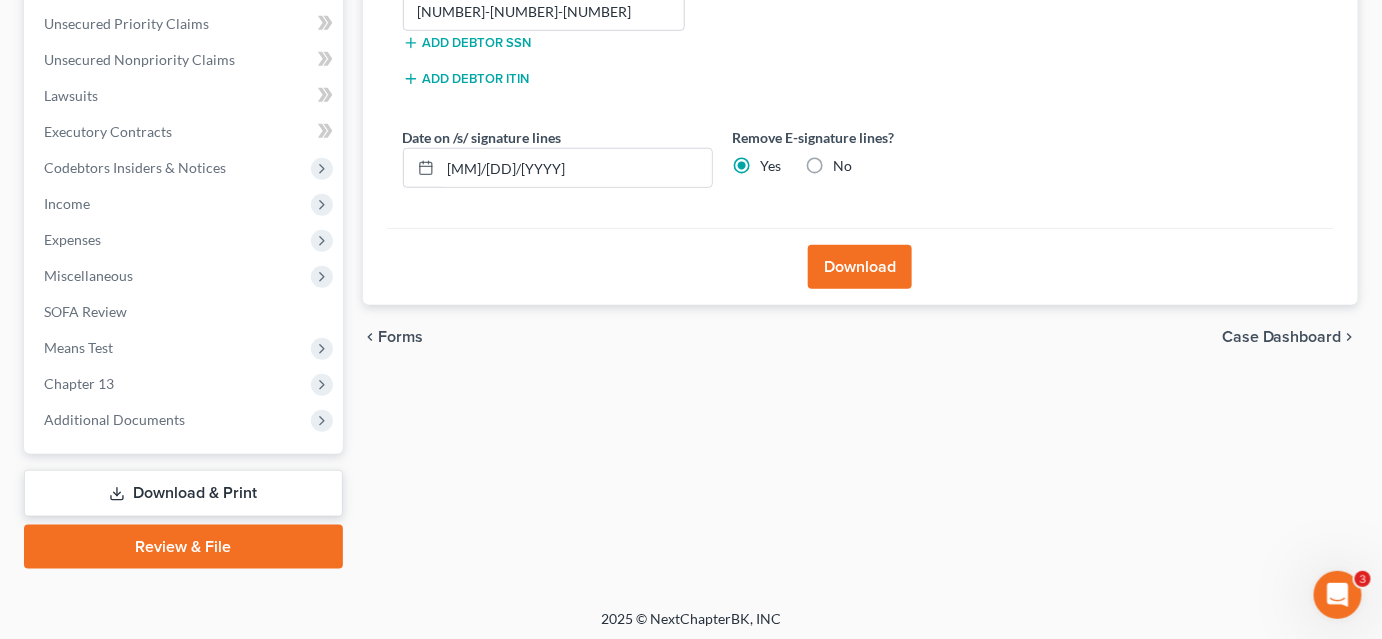 click on "Download" at bounding box center (860, 267) 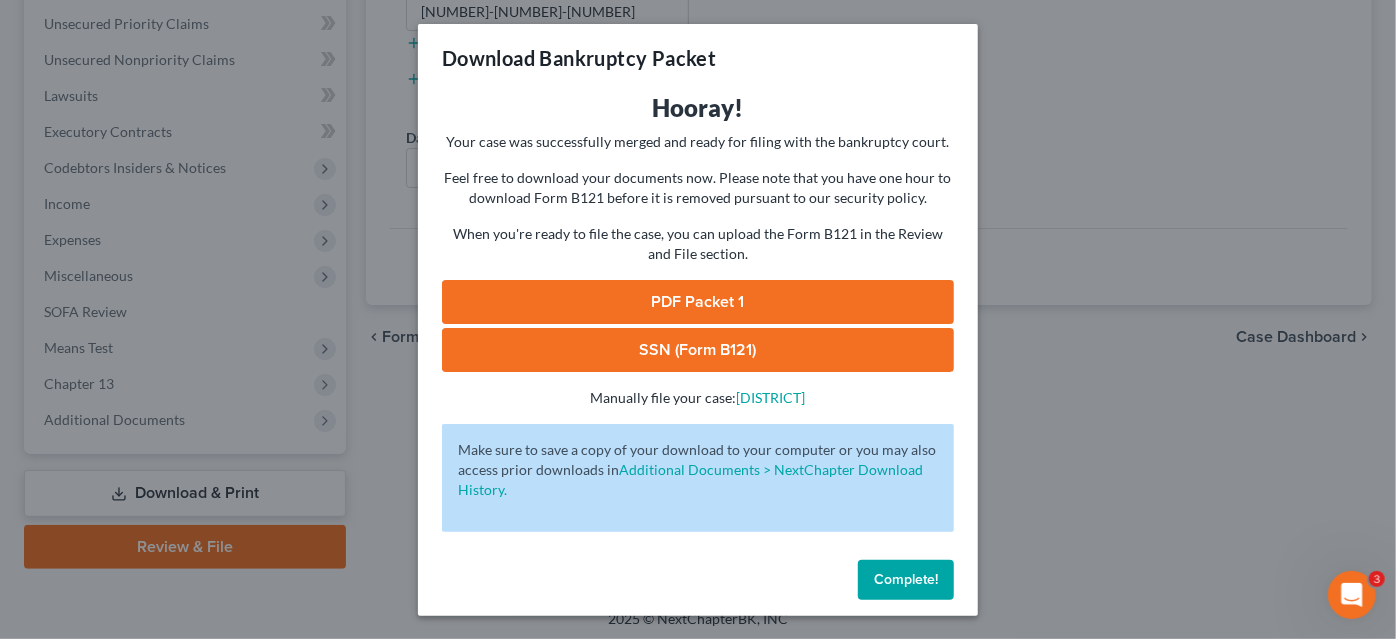 click on "PDF Packet 1" at bounding box center (698, 302) 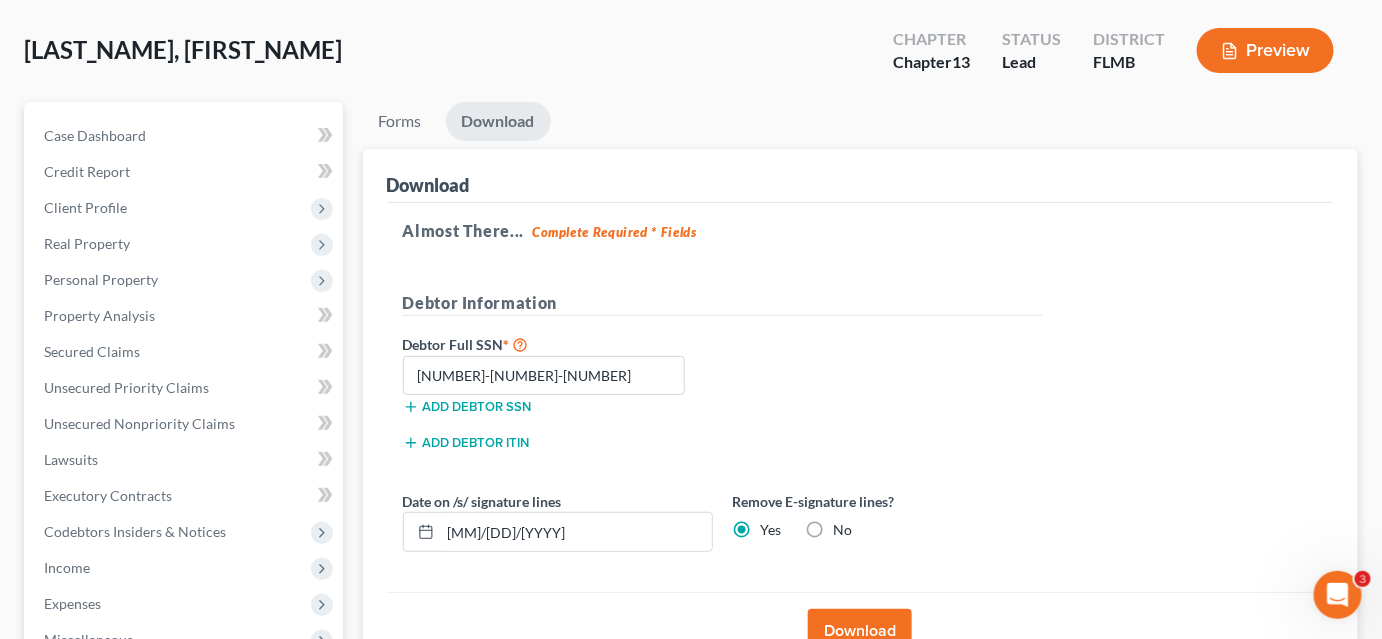 scroll, scrollTop: 0, scrollLeft: 0, axis: both 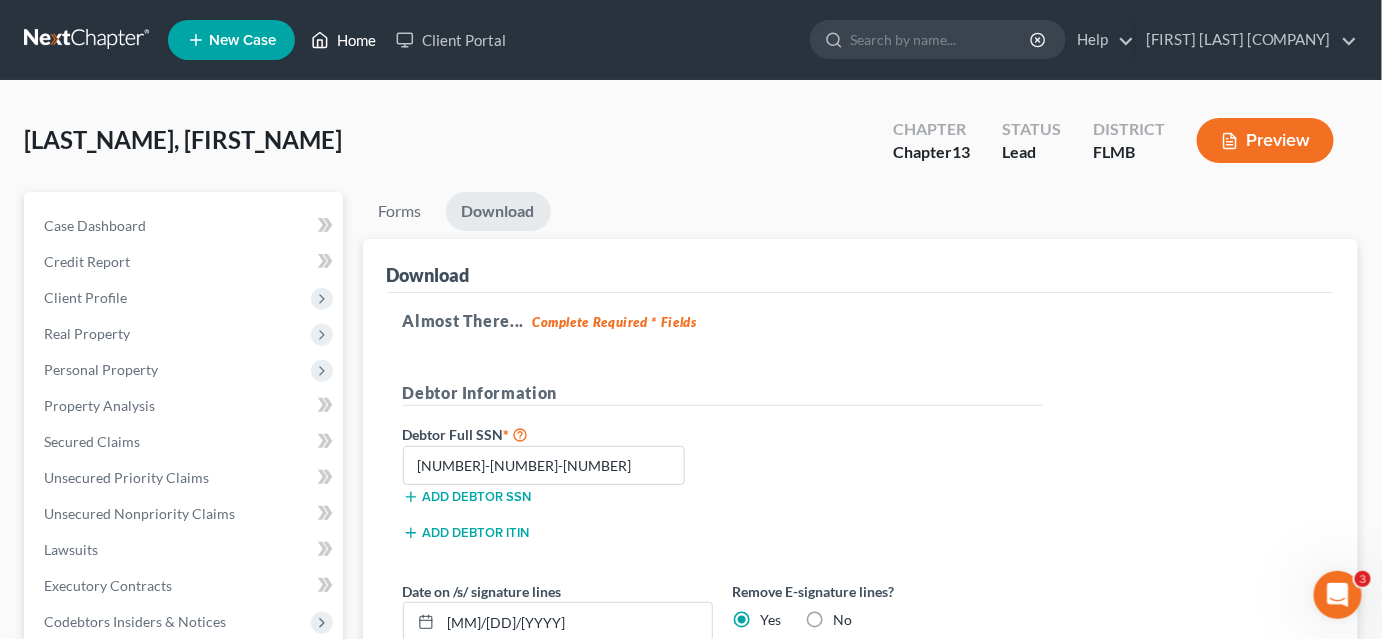 click on "Home" at bounding box center [343, 40] 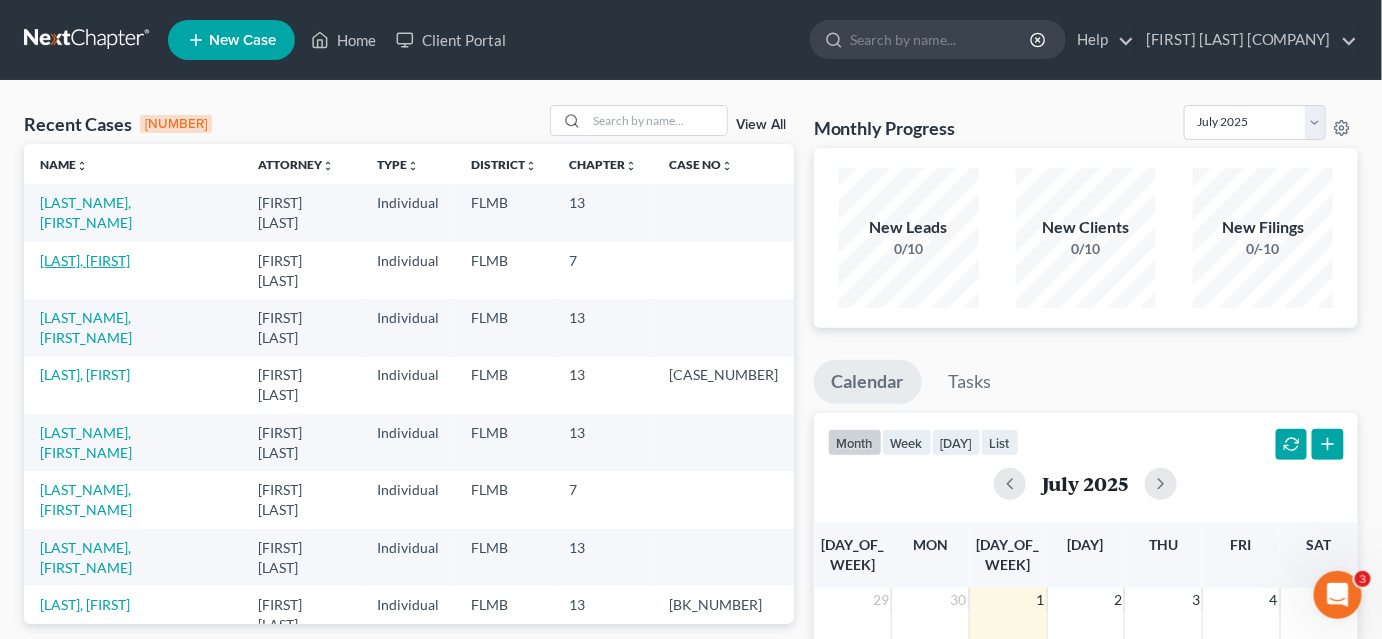 click on "[LAST], [FIRST]" at bounding box center (85, 260) 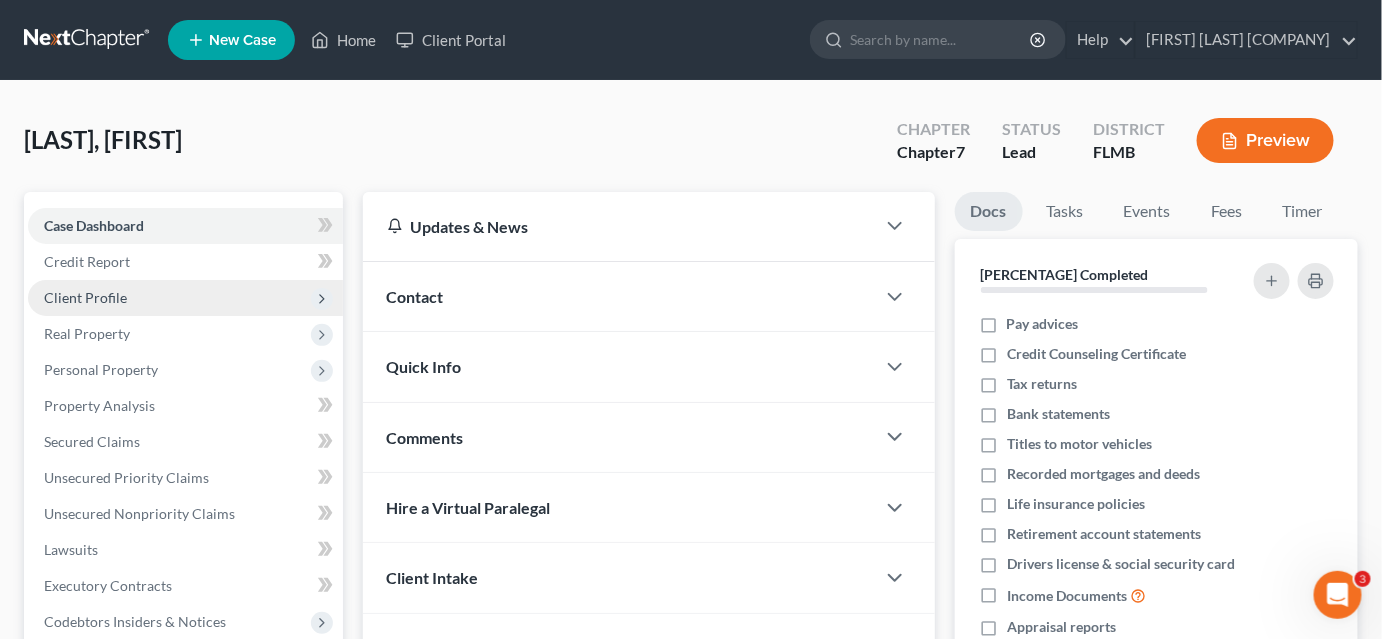 click on "Client Profile" at bounding box center [0, 0] 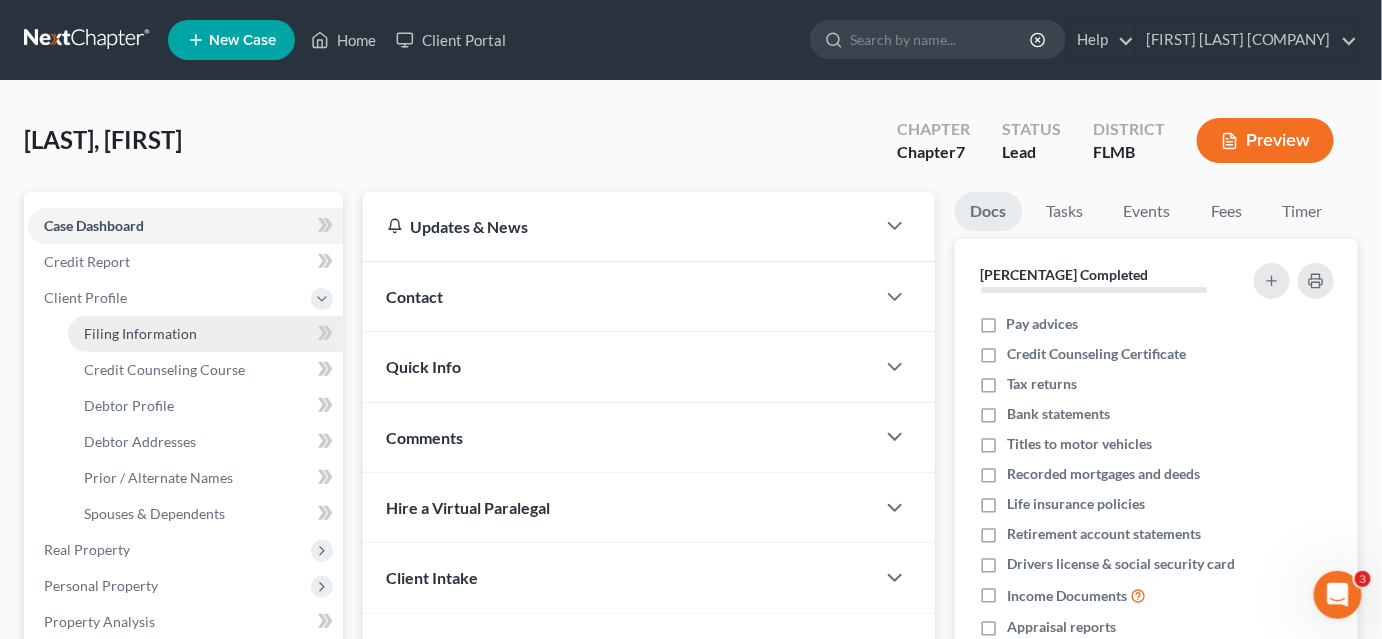 click on "Filing Information" at bounding box center [140, 333] 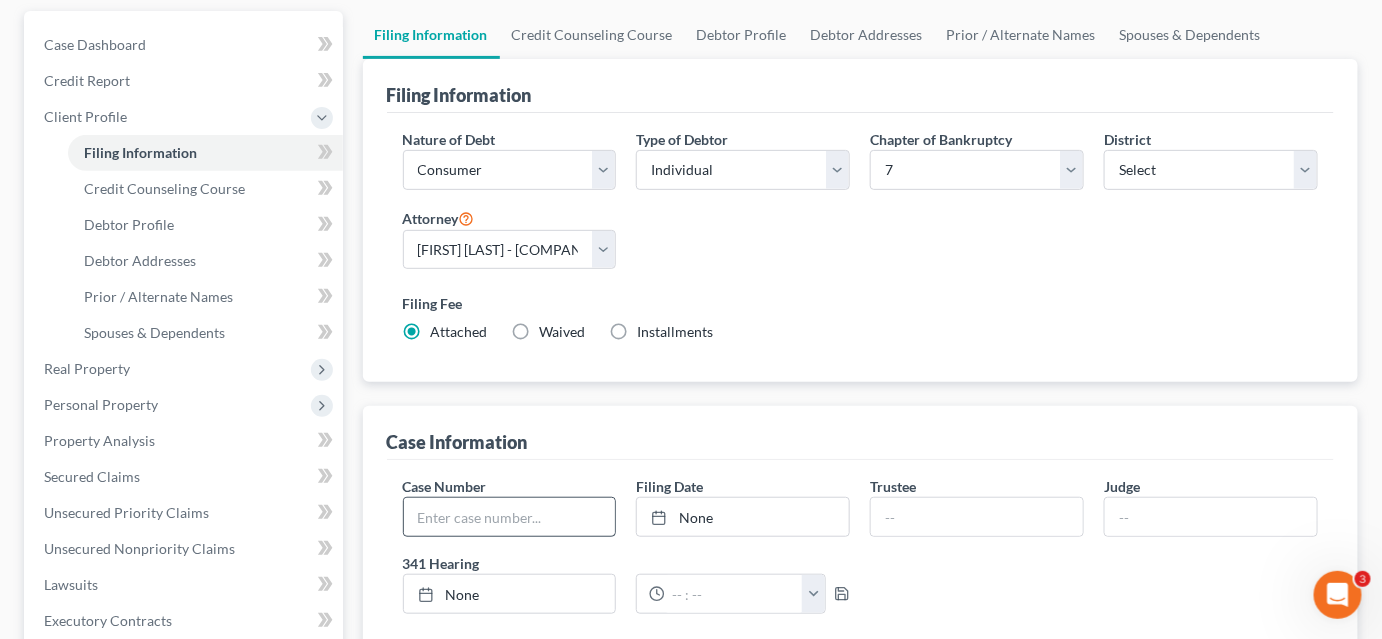 scroll, scrollTop: 272, scrollLeft: 0, axis: vertical 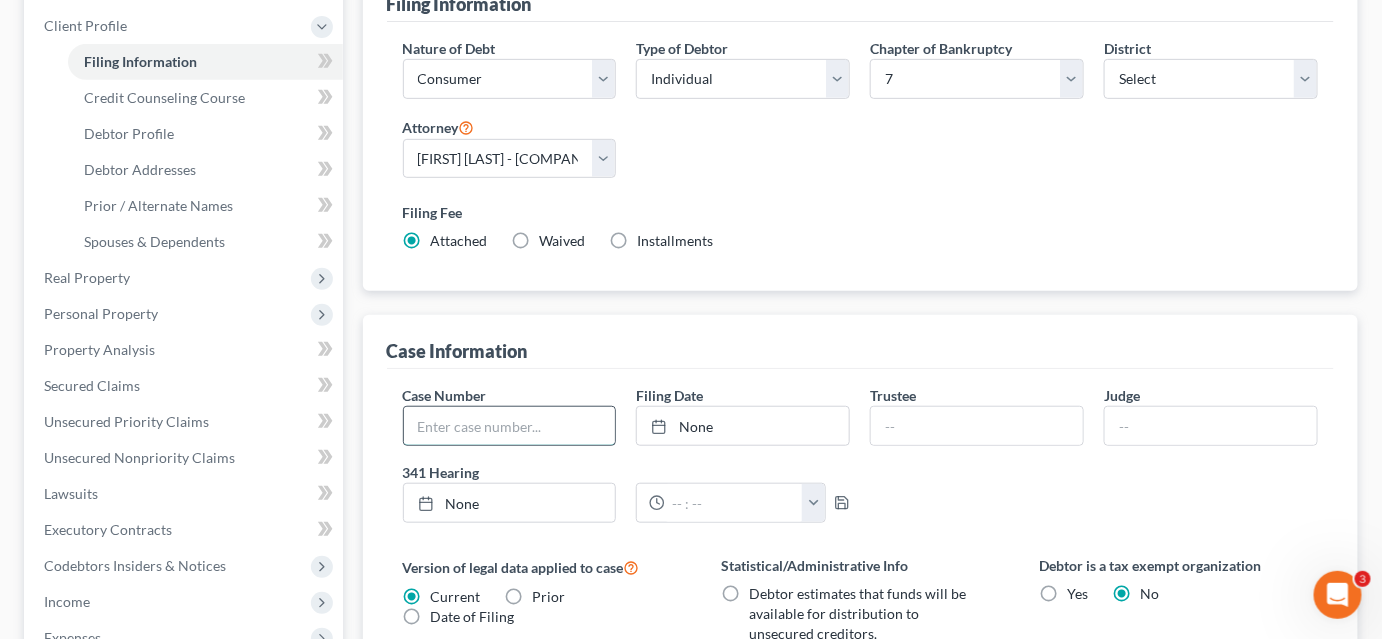 click at bounding box center [510, 426] 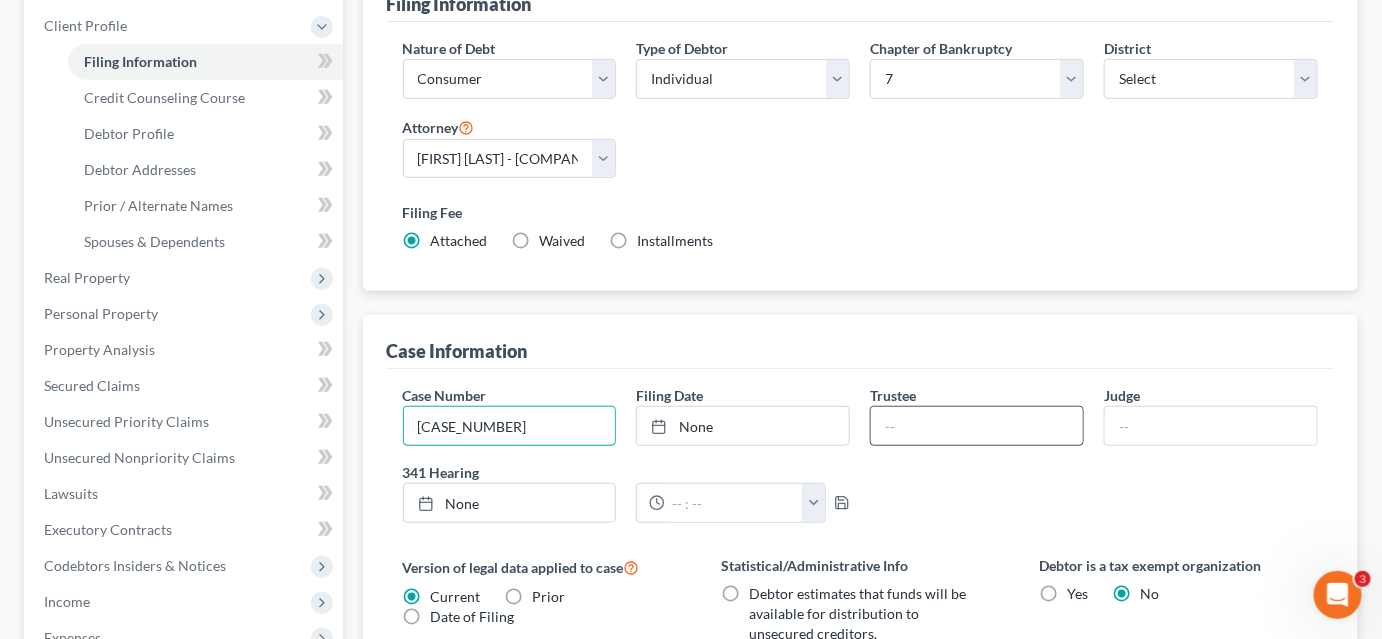 type on "[CASE_NUMBER]" 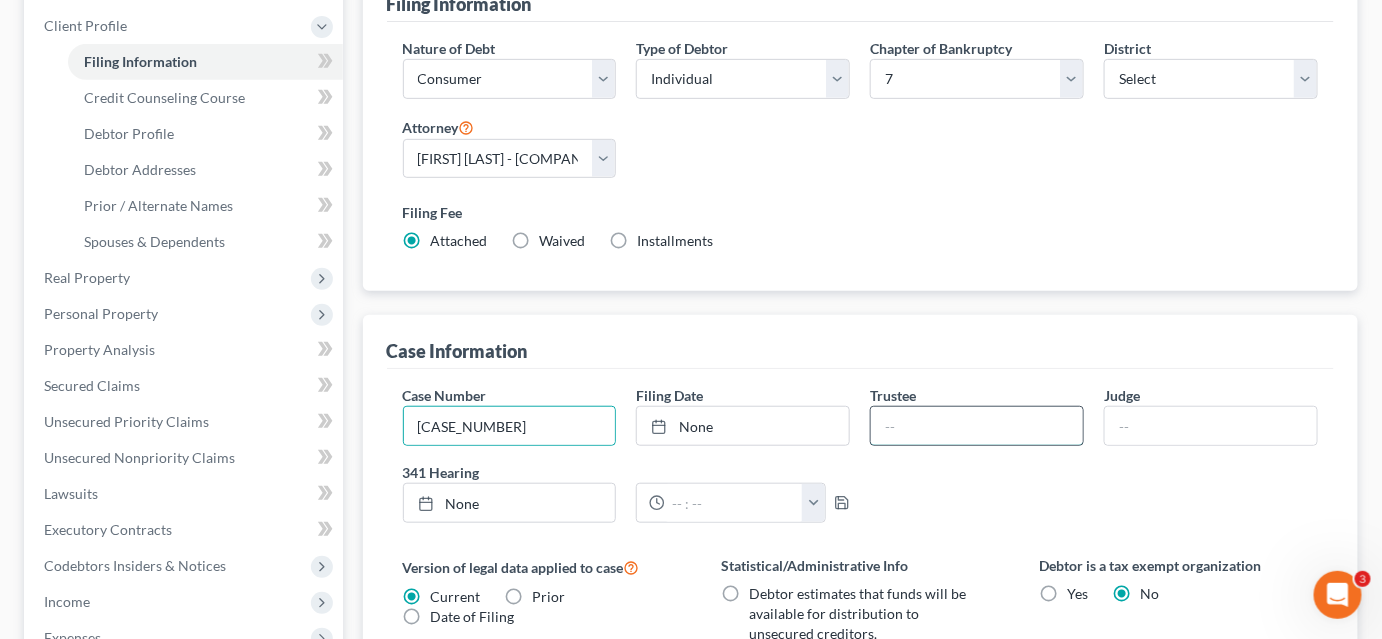 click at bounding box center (977, 426) 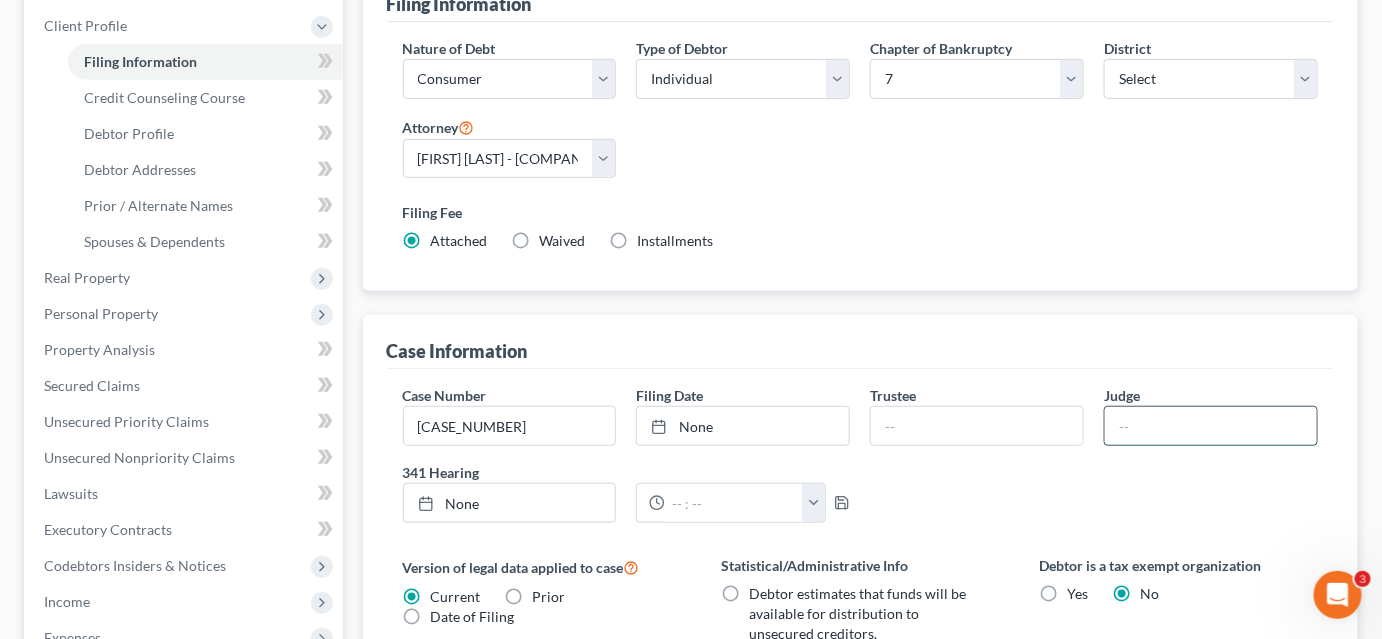 click at bounding box center [1211, 426] 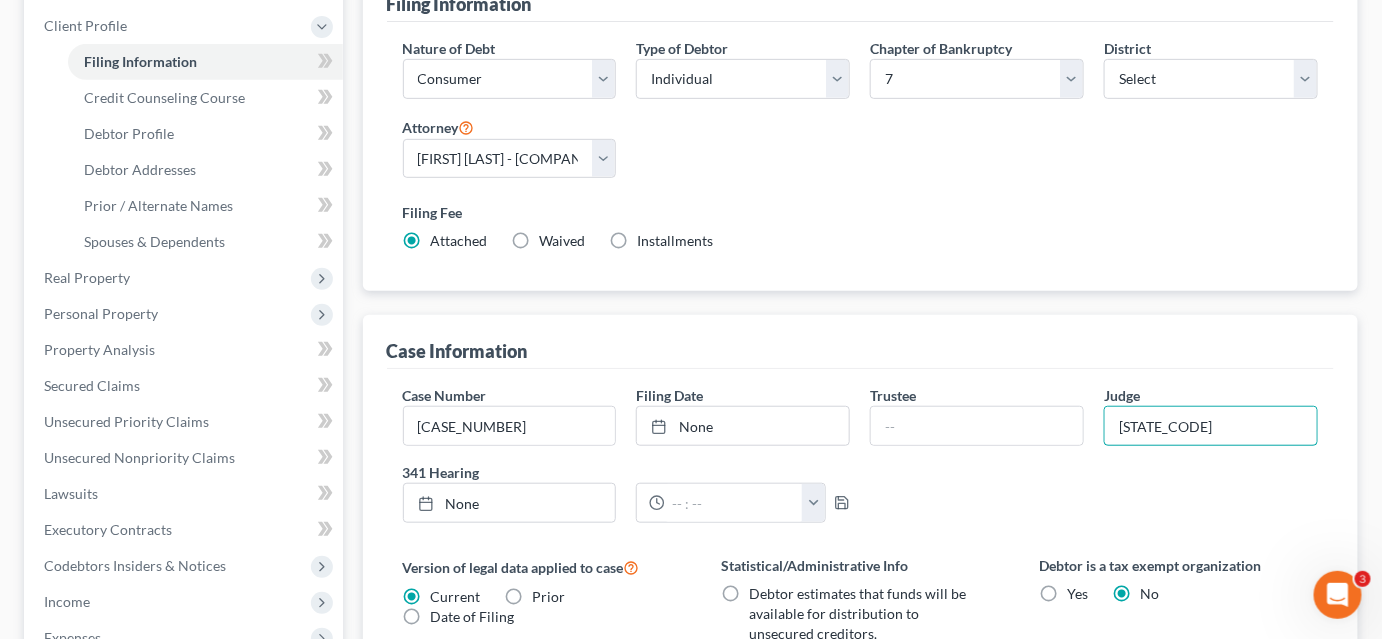 scroll, scrollTop: 636, scrollLeft: 0, axis: vertical 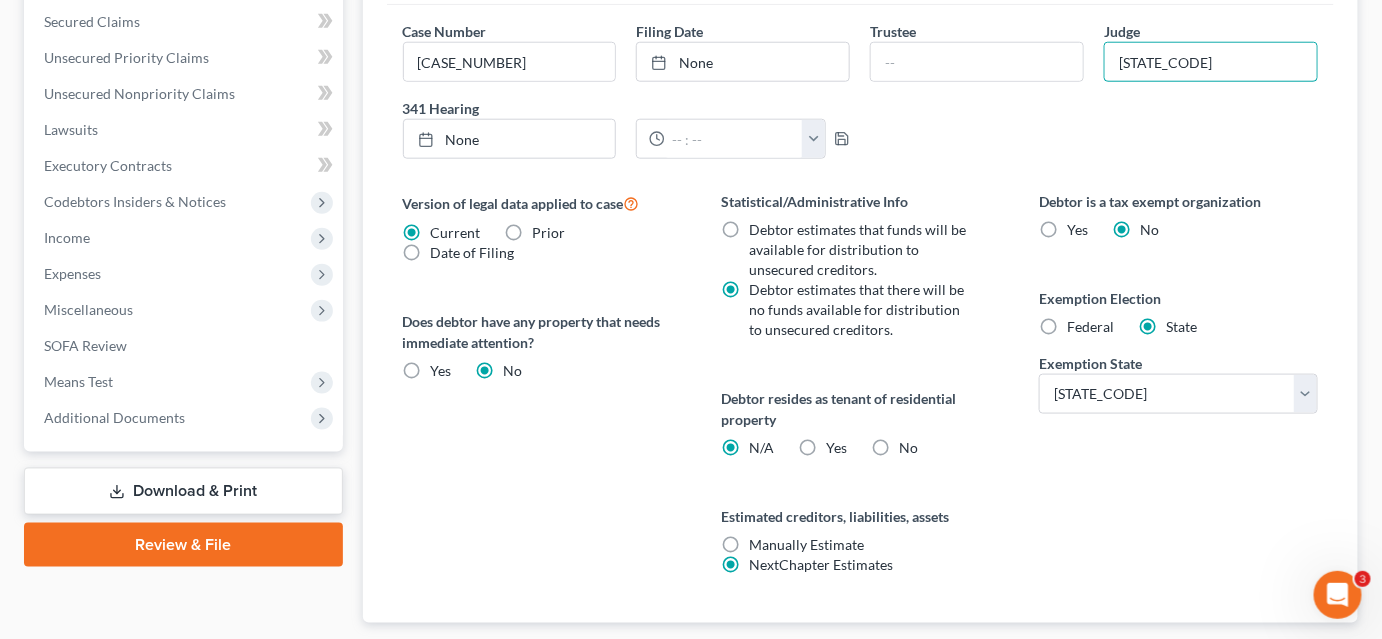 type on "[STATE_CODE]" 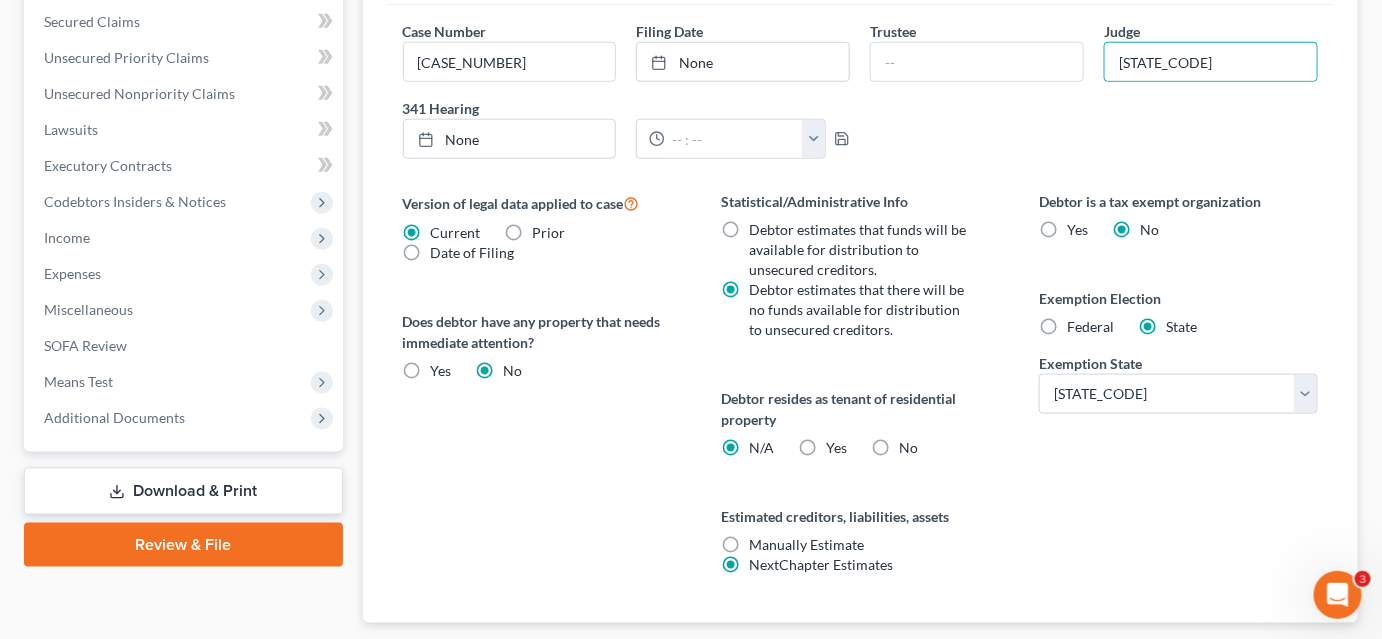 click on "Download & Print" at bounding box center (183, 491) 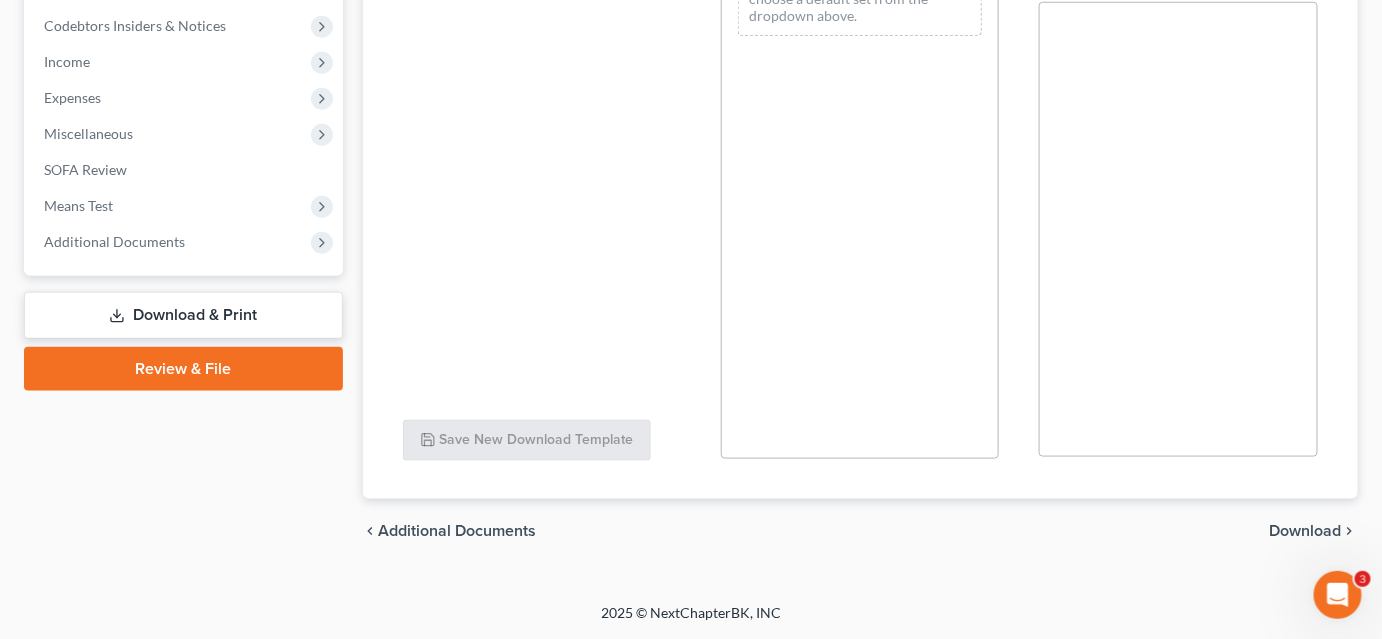 scroll, scrollTop: 0, scrollLeft: 0, axis: both 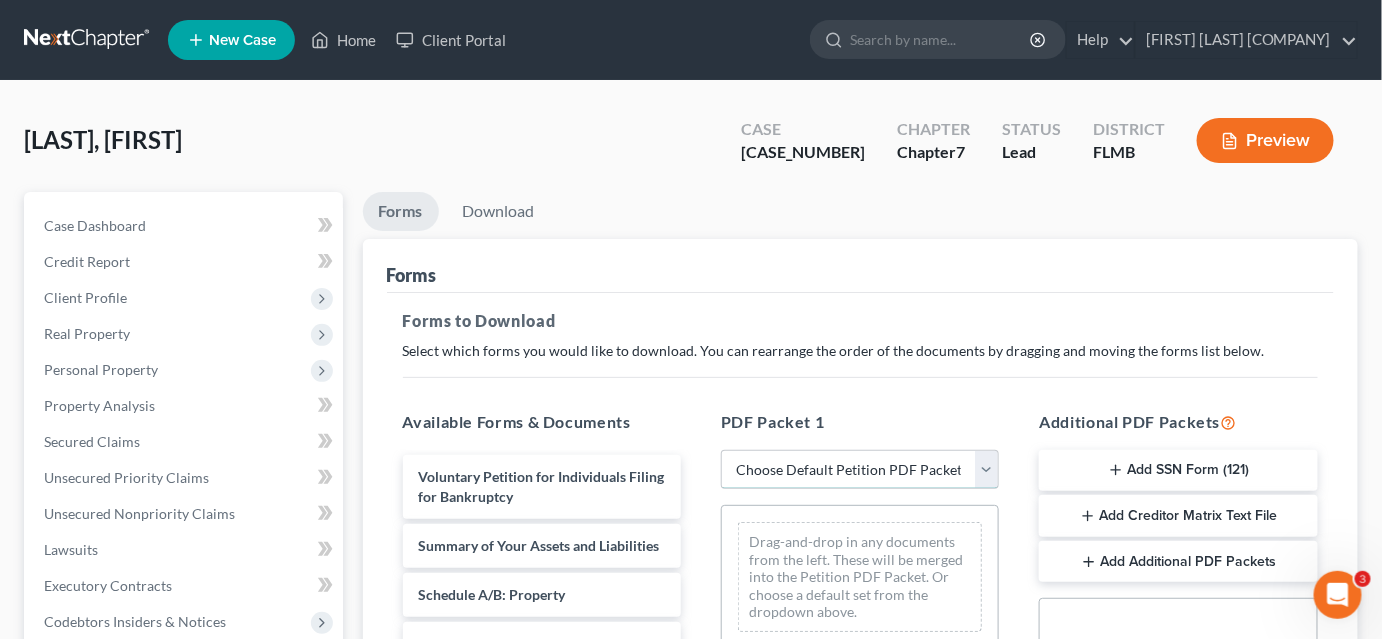click on "Choose Default Petition PDF Packet Complete Bankruptcy Petition (all forms and schedules) Emergency Filing Forms (Petition and Creditor List Only) Amended Forms Signature Pages Only" at bounding box center (860, 470) 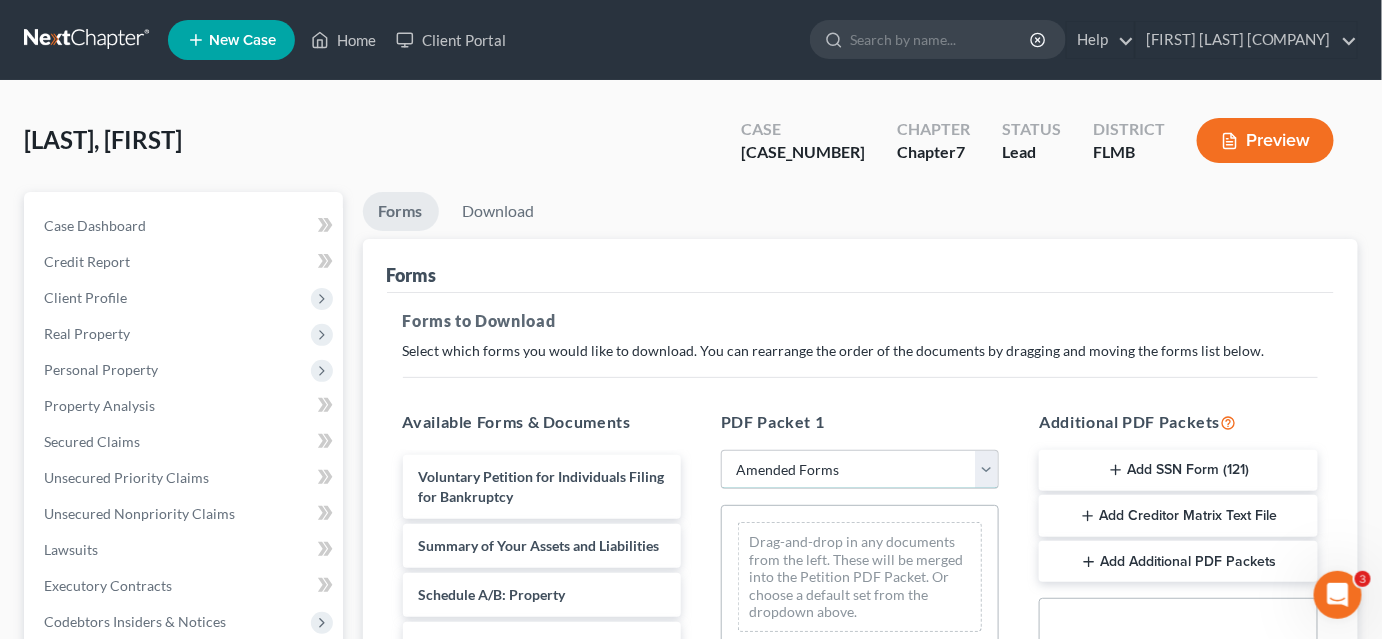 click on "Choose Default Petition PDF Packet Complete Bankruptcy Petition (all forms and schedules) Emergency Filing Forms (Petition and Creditor List Only) Amended Forms Signature Pages Only" at bounding box center (860, 470) 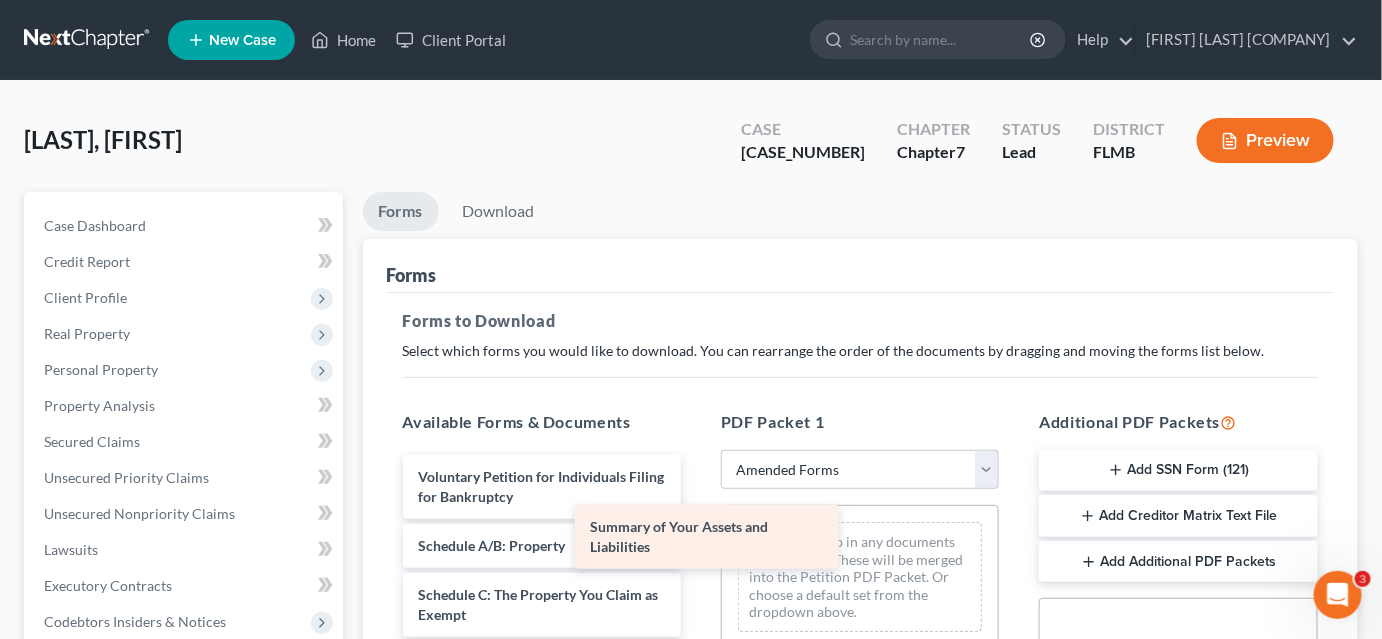 drag, startPoint x: 550, startPoint y: 549, endPoint x: 834, endPoint y: 527, distance: 284.85083 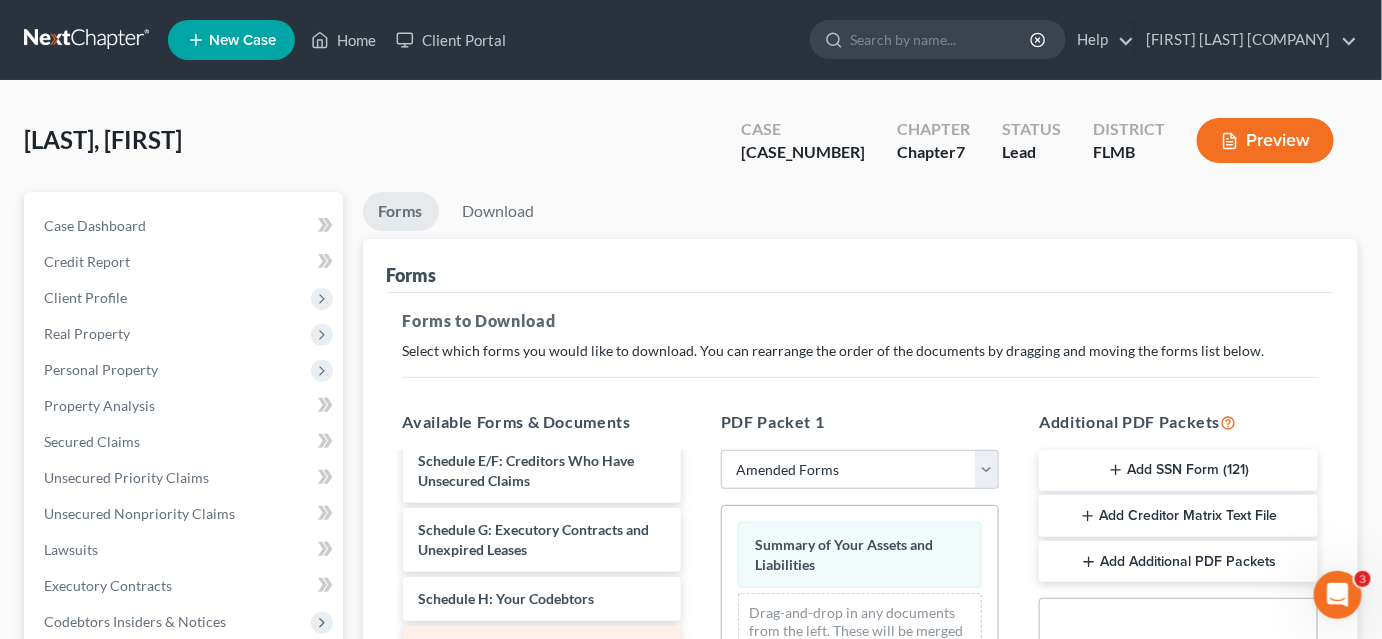 scroll, scrollTop: 528, scrollLeft: 0, axis: vertical 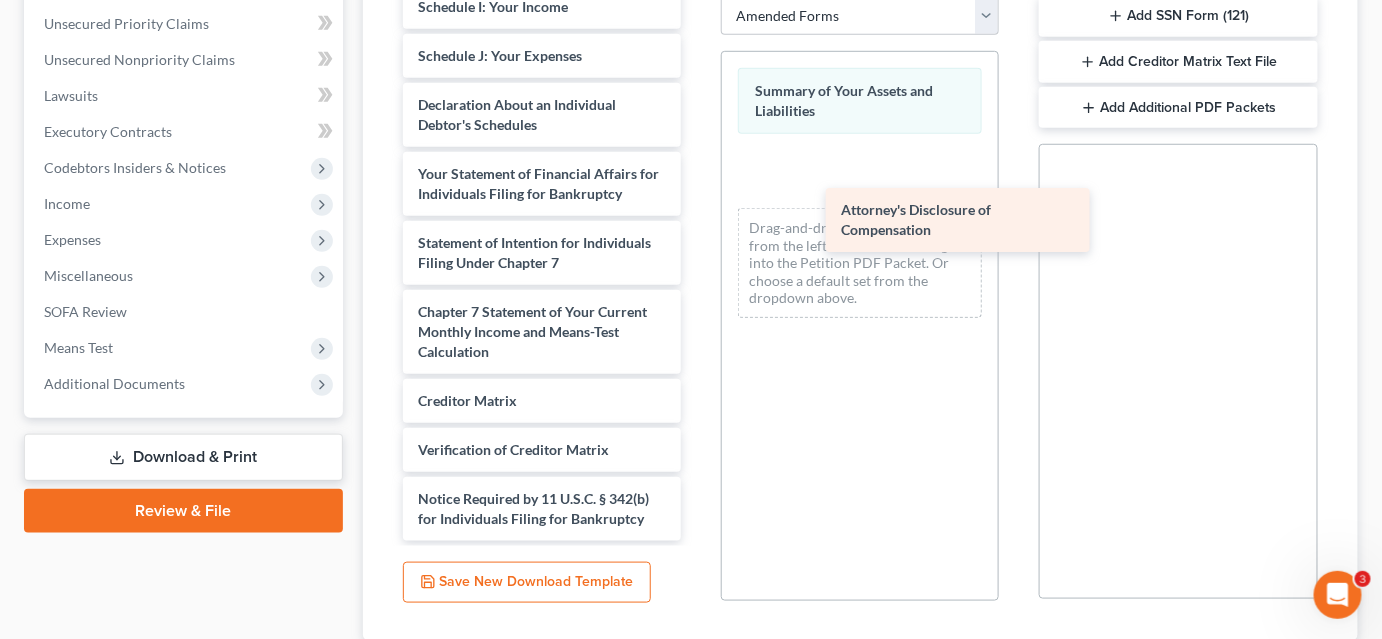 drag, startPoint x: 516, startPoint y: 506, endPoint x: 988, endPoint y: 147, distance: 593.0135 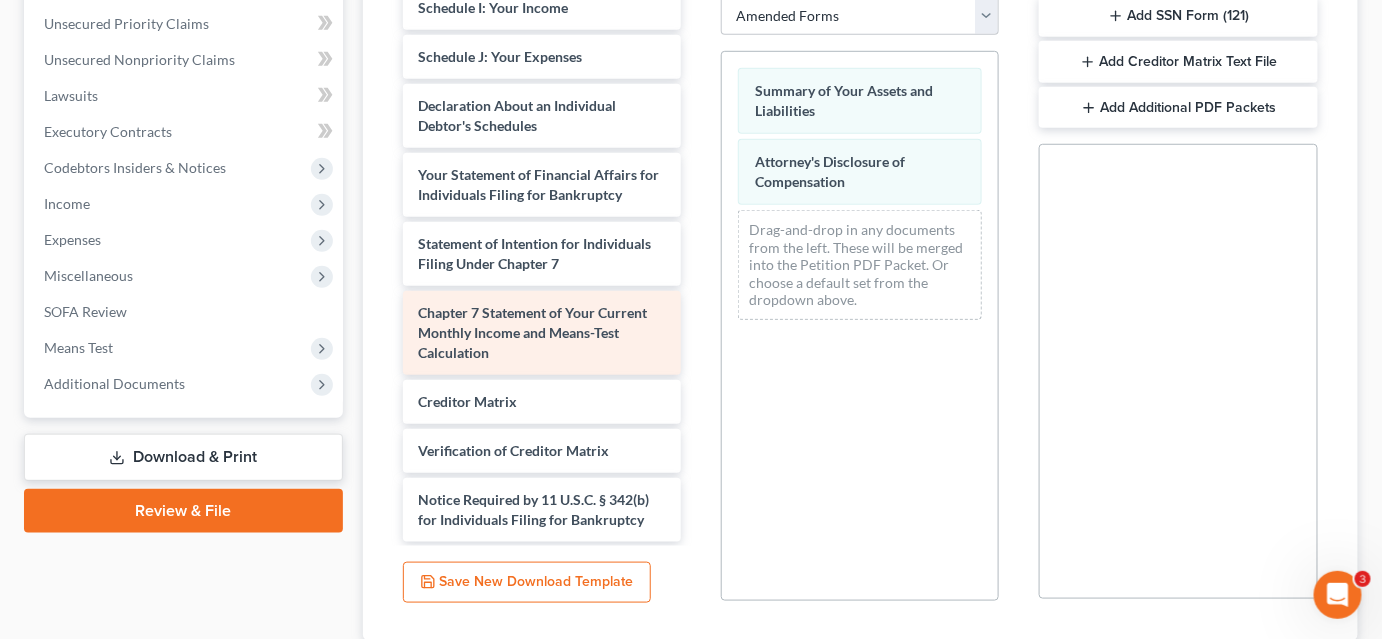 scroll, scrollTop: 368, scrollLeft: 0, axis: vertical 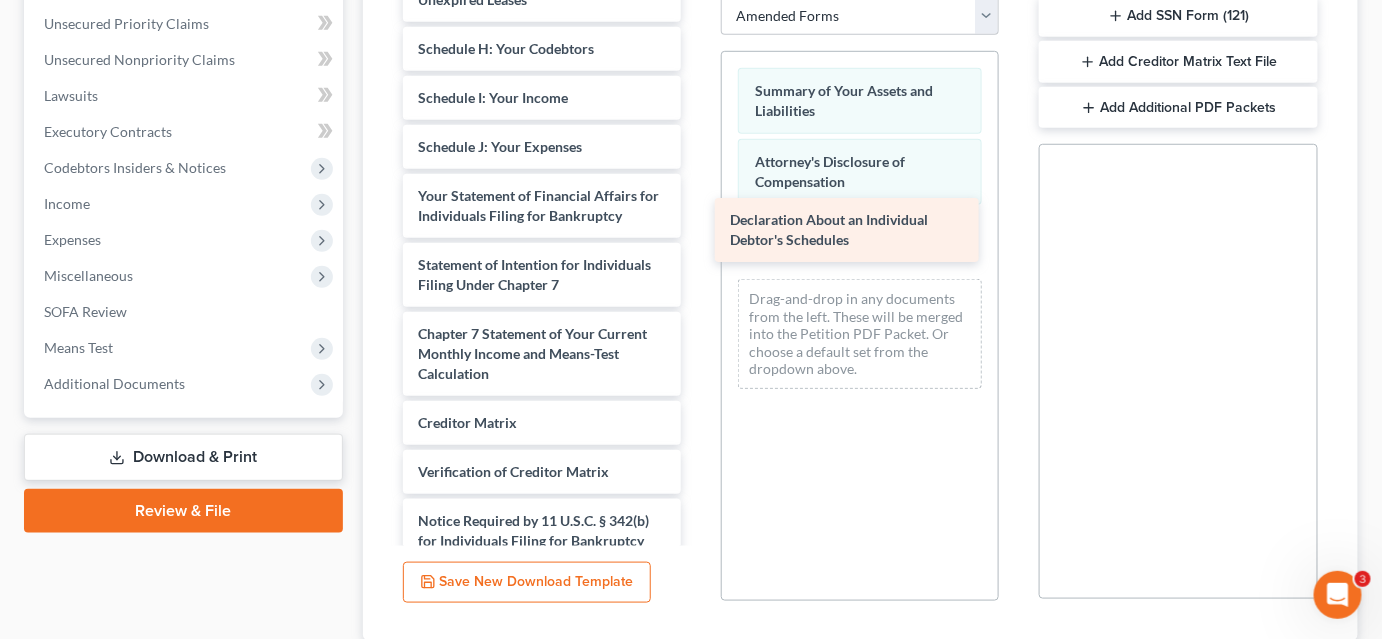 drag, startPoint x: 504, startPoint y: 214, endPoint x: 834, endPoint y: 240, distance: 331.02264 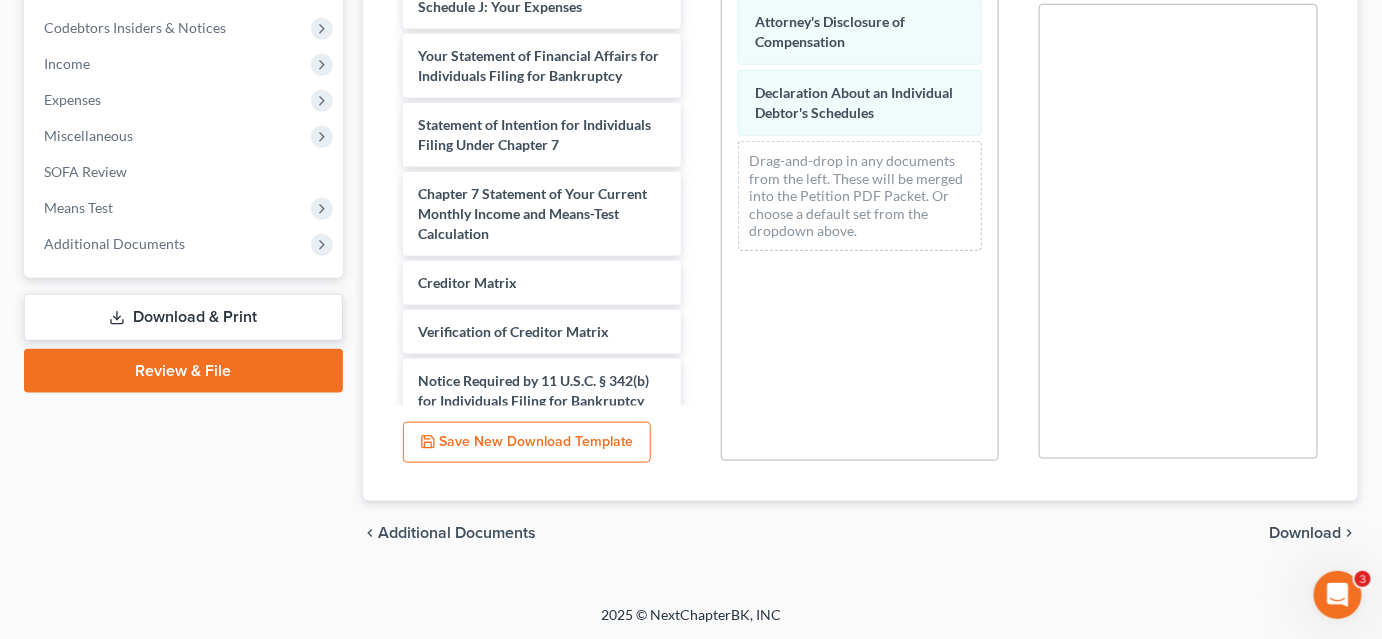 click on "Download" at bounding box center (1306, 533) 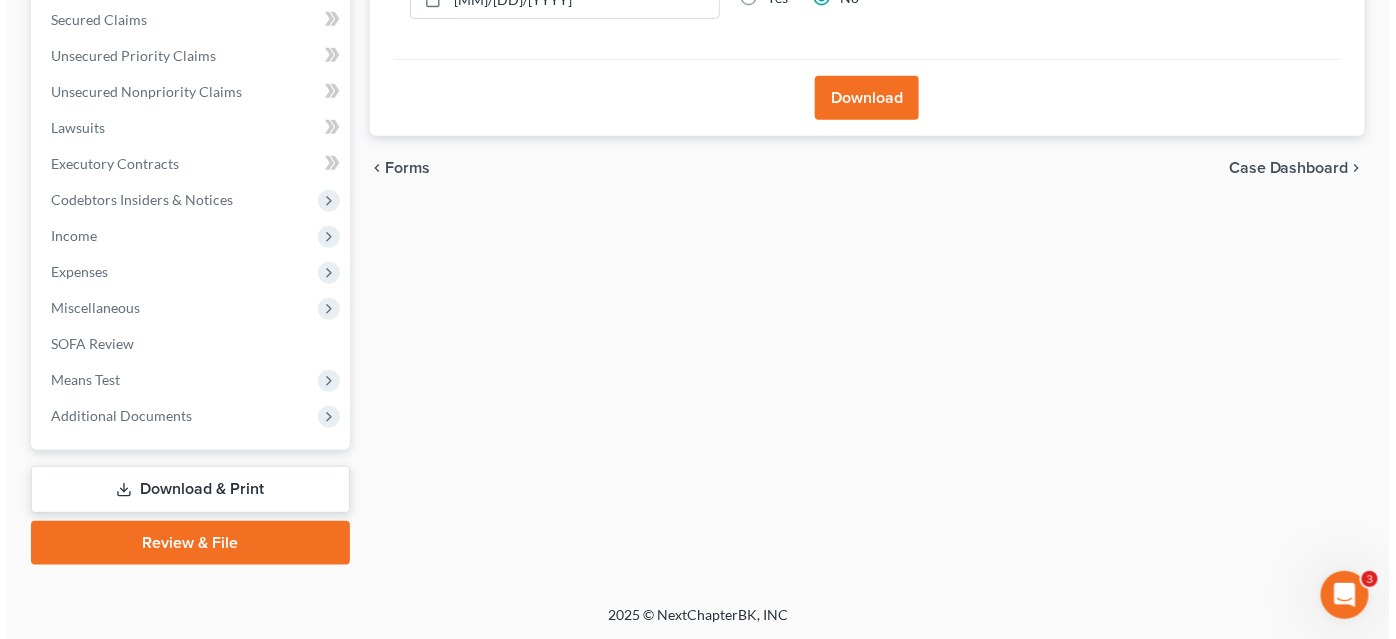 scroll, scrollTop: 149, scrollLeft: 0, axis: vertical 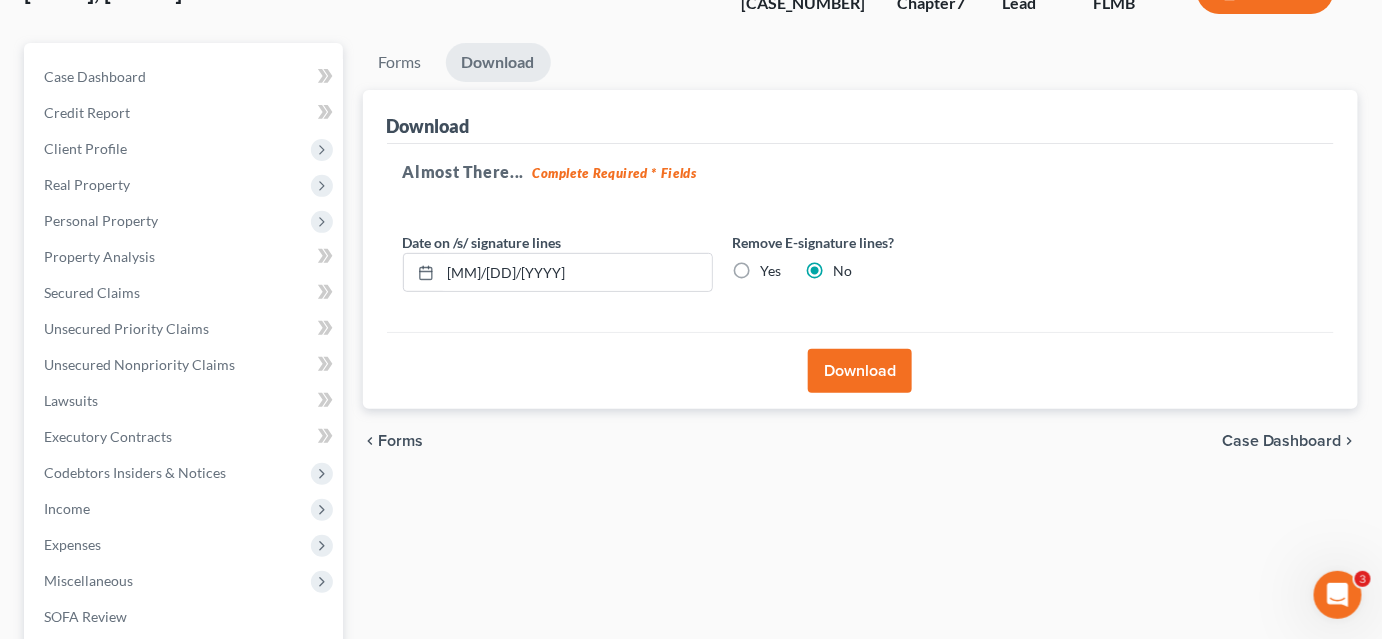 click on "Download" at bounding box center (860, 371) 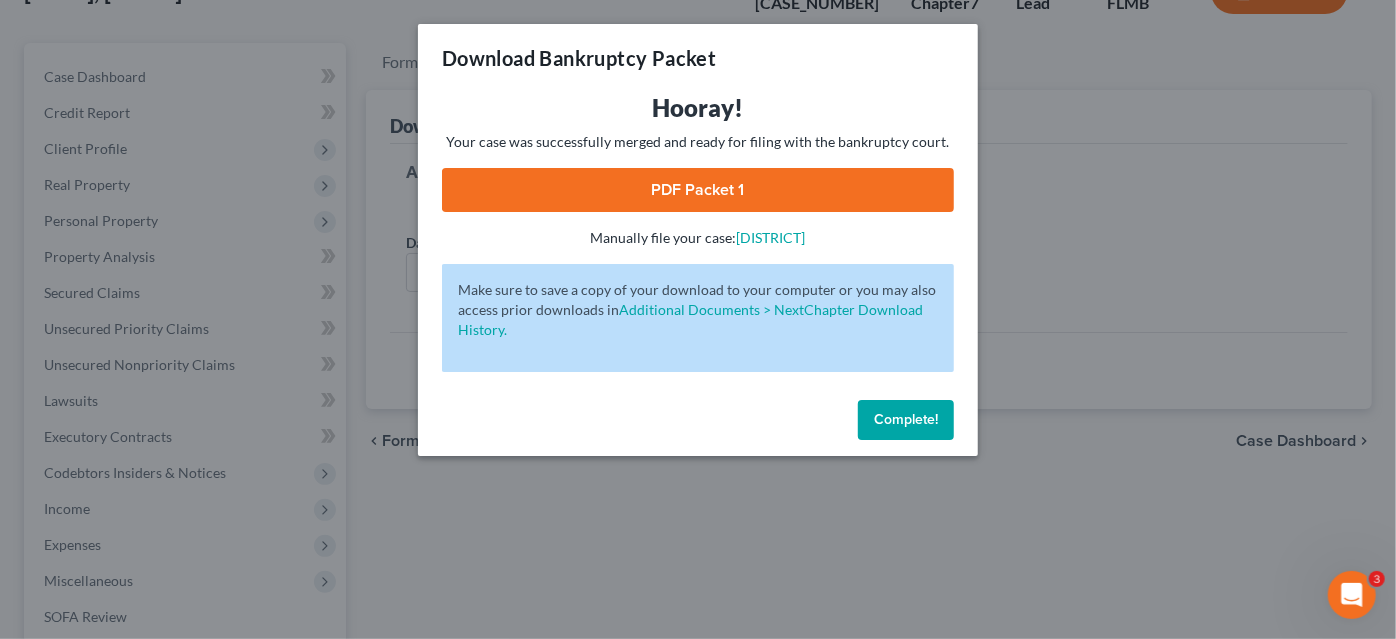 click on "PDF Packet 1" at bounding box center [698, 190] 